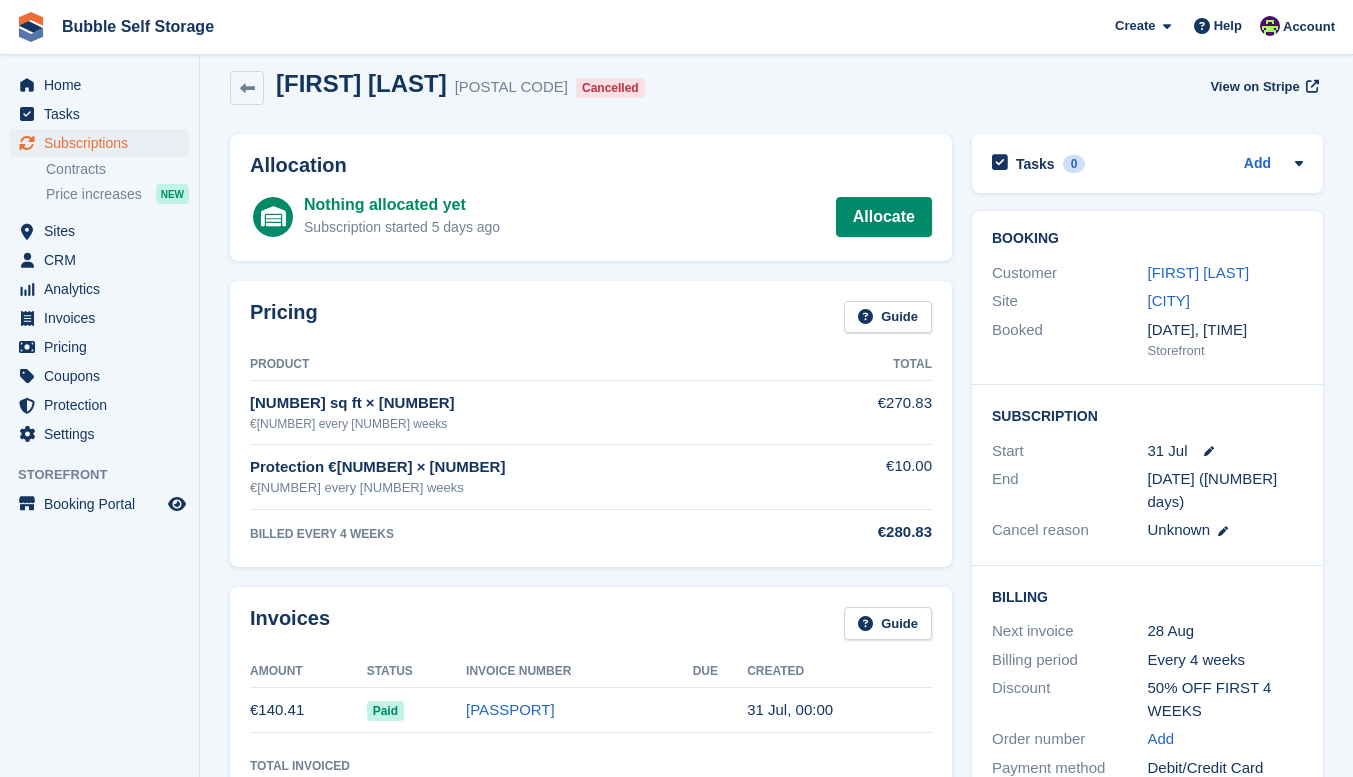scroll, scrollTop: 0, scrollLeft: 0, axis: both 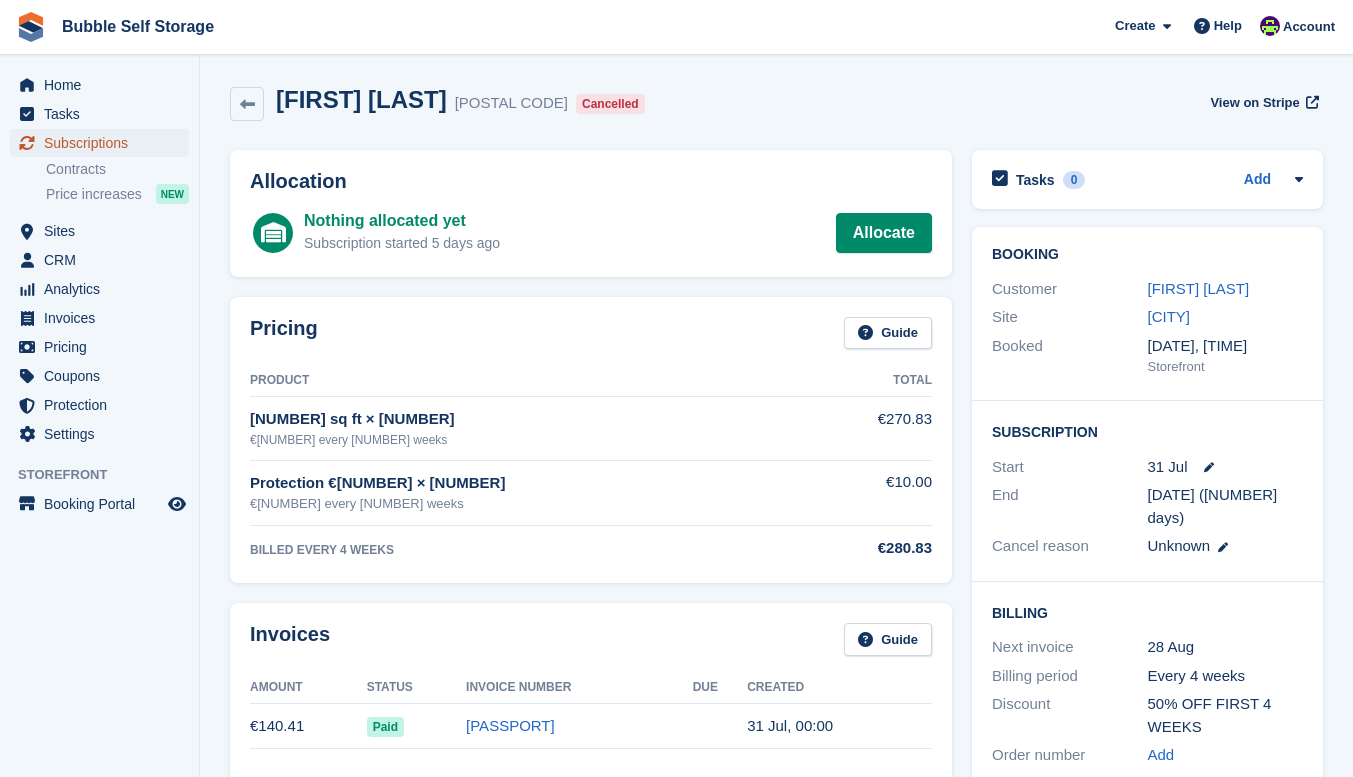 click on "Subscriptions" at bounding box center [104, 143] 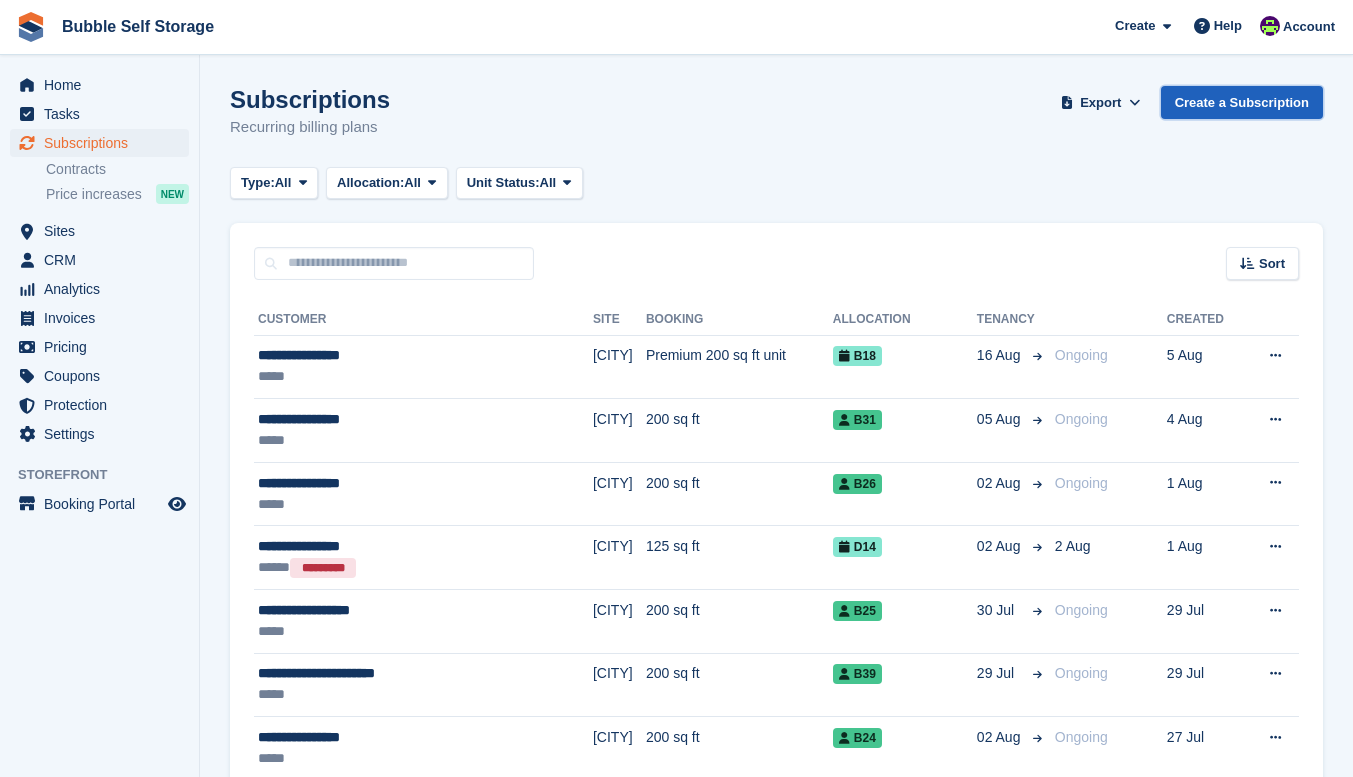 click on "Create a Subscription" at bounding box center [1242, 102] 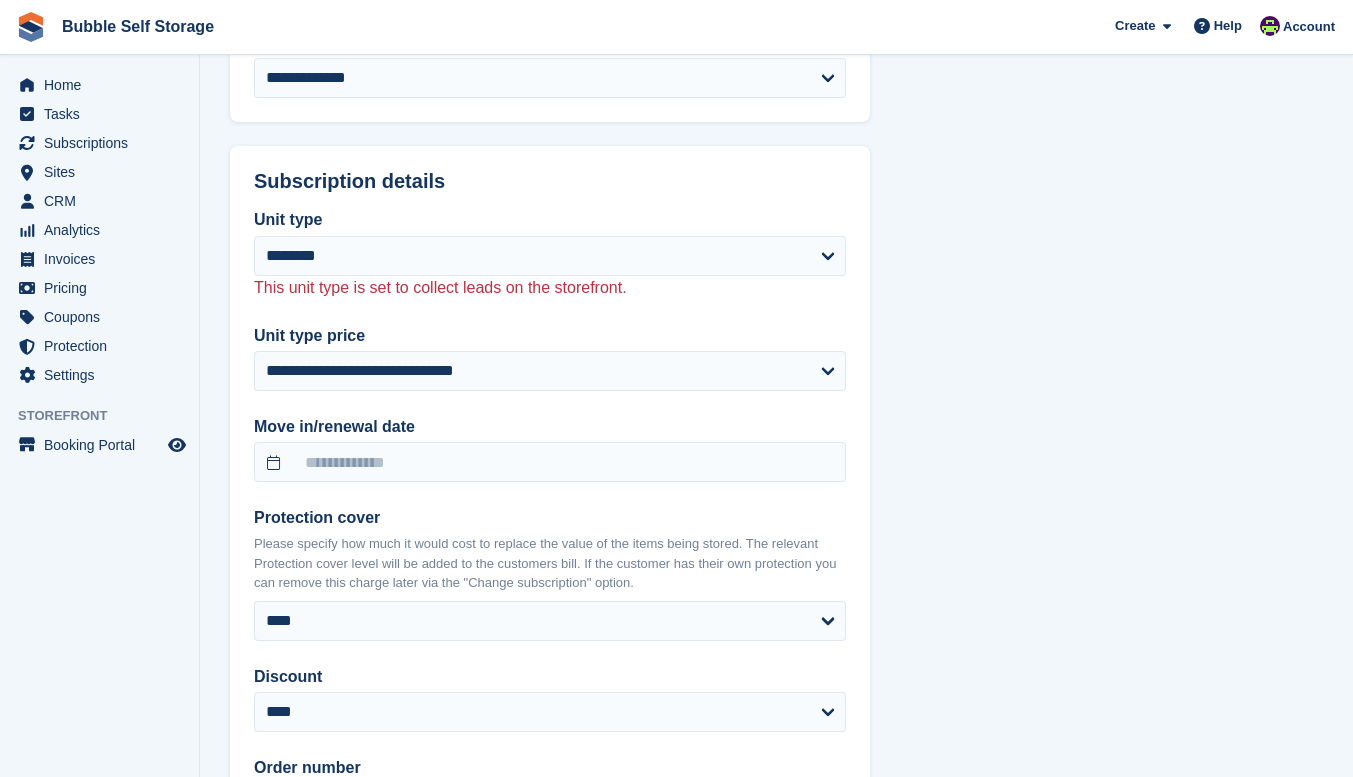 scroll, scrollTop: 908, scrollLeft: 0, axis: vertical 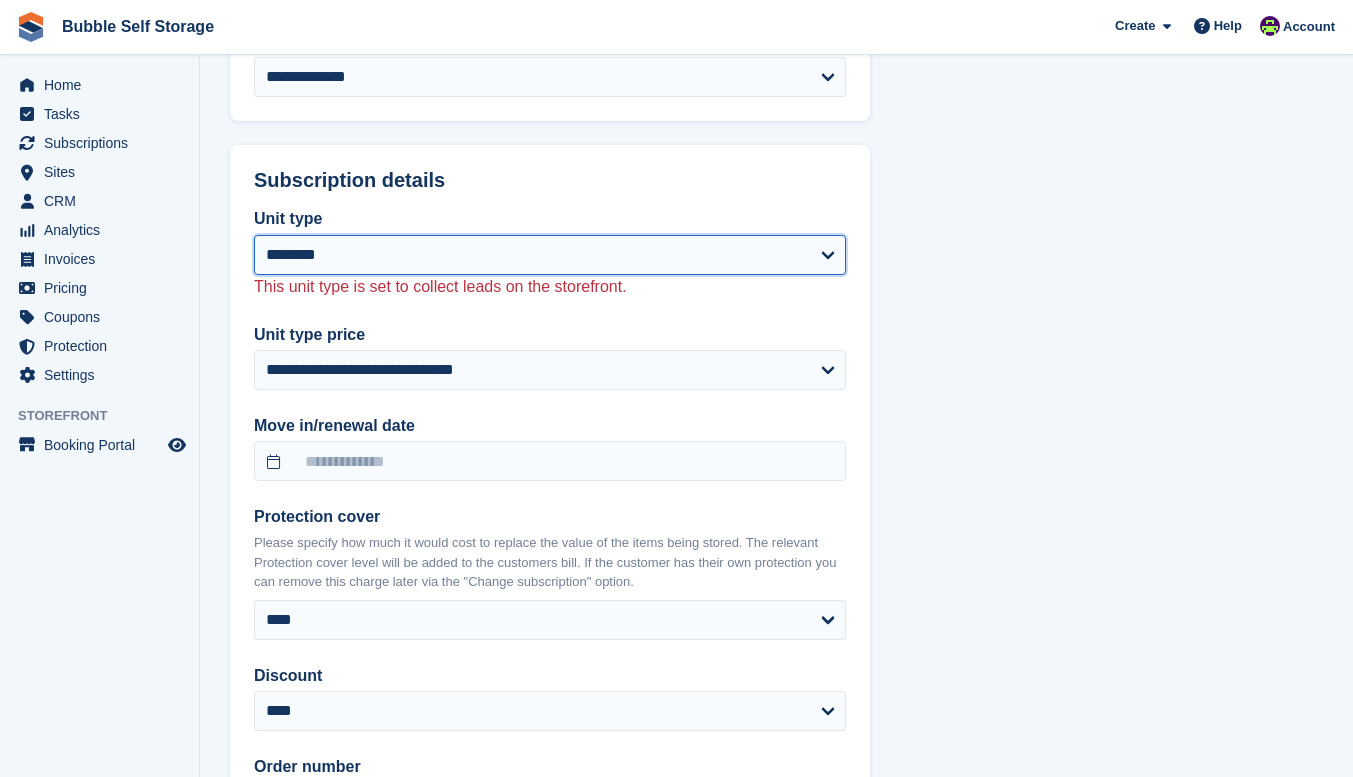 click on "**********" at bounding box center (550, 255) 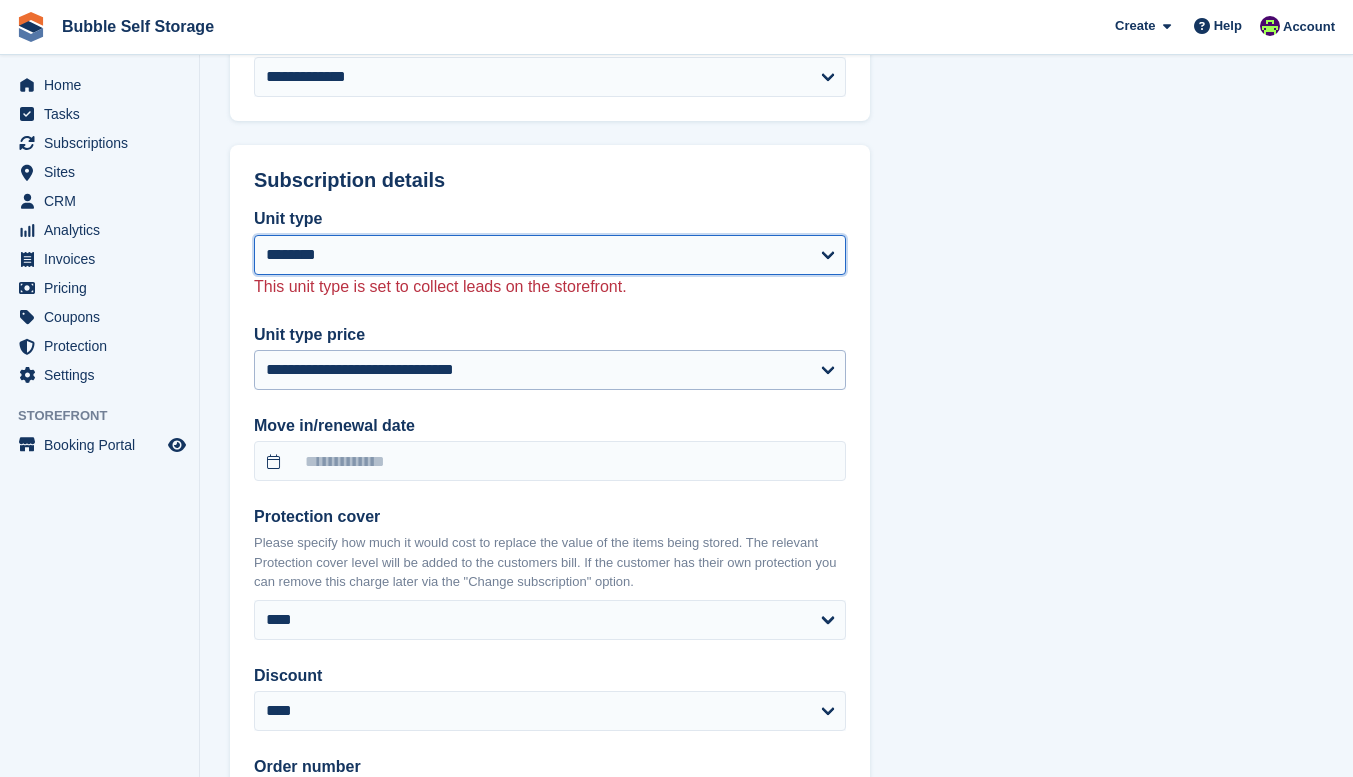 select 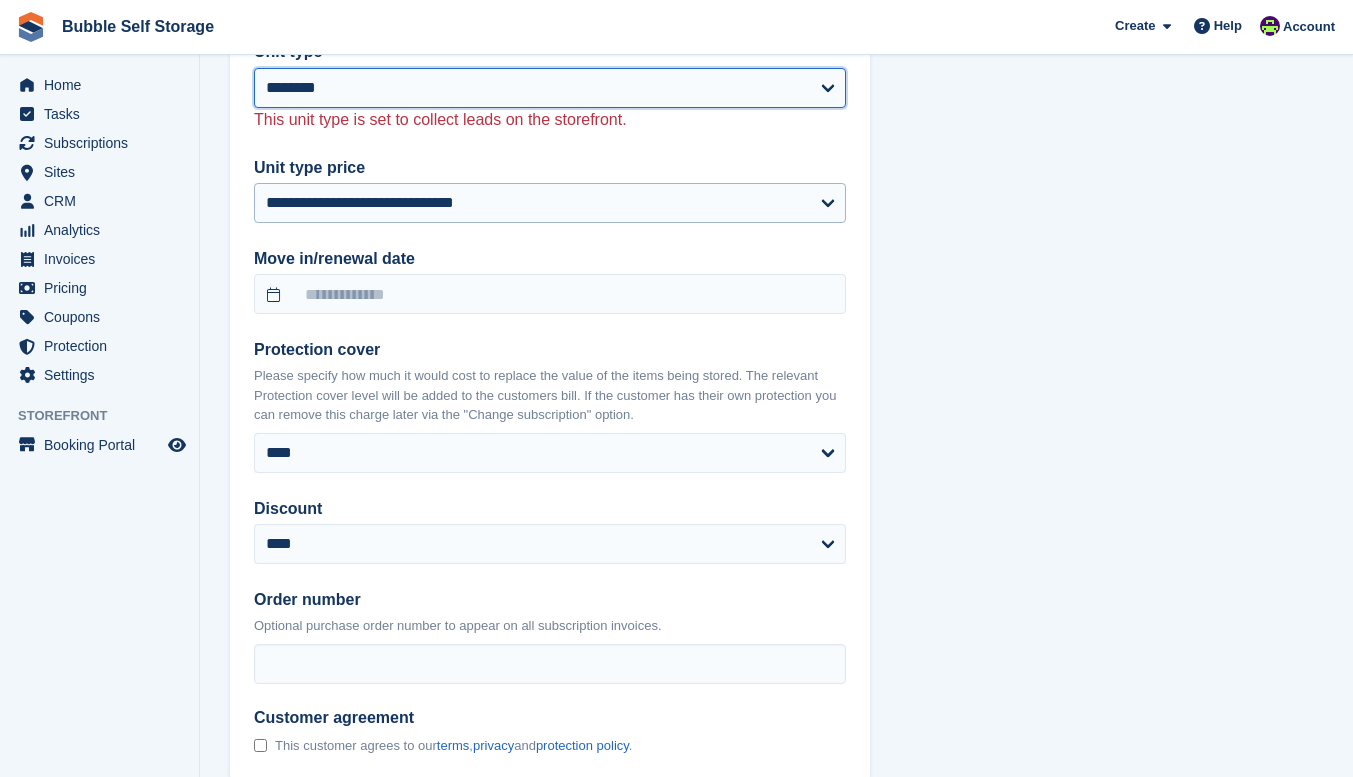 select on "*****" 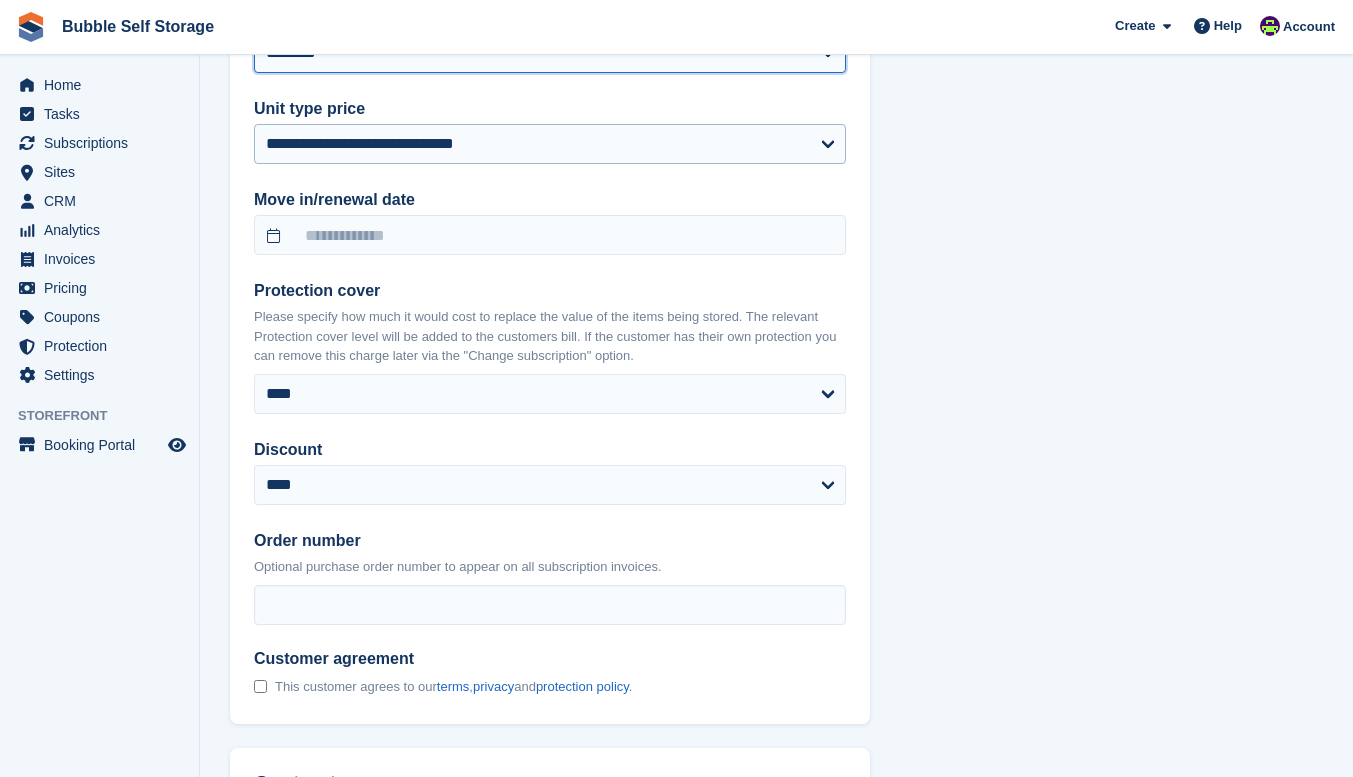 scroll, scrollTop: 1111, scrollLeft: 0, axis: vertical 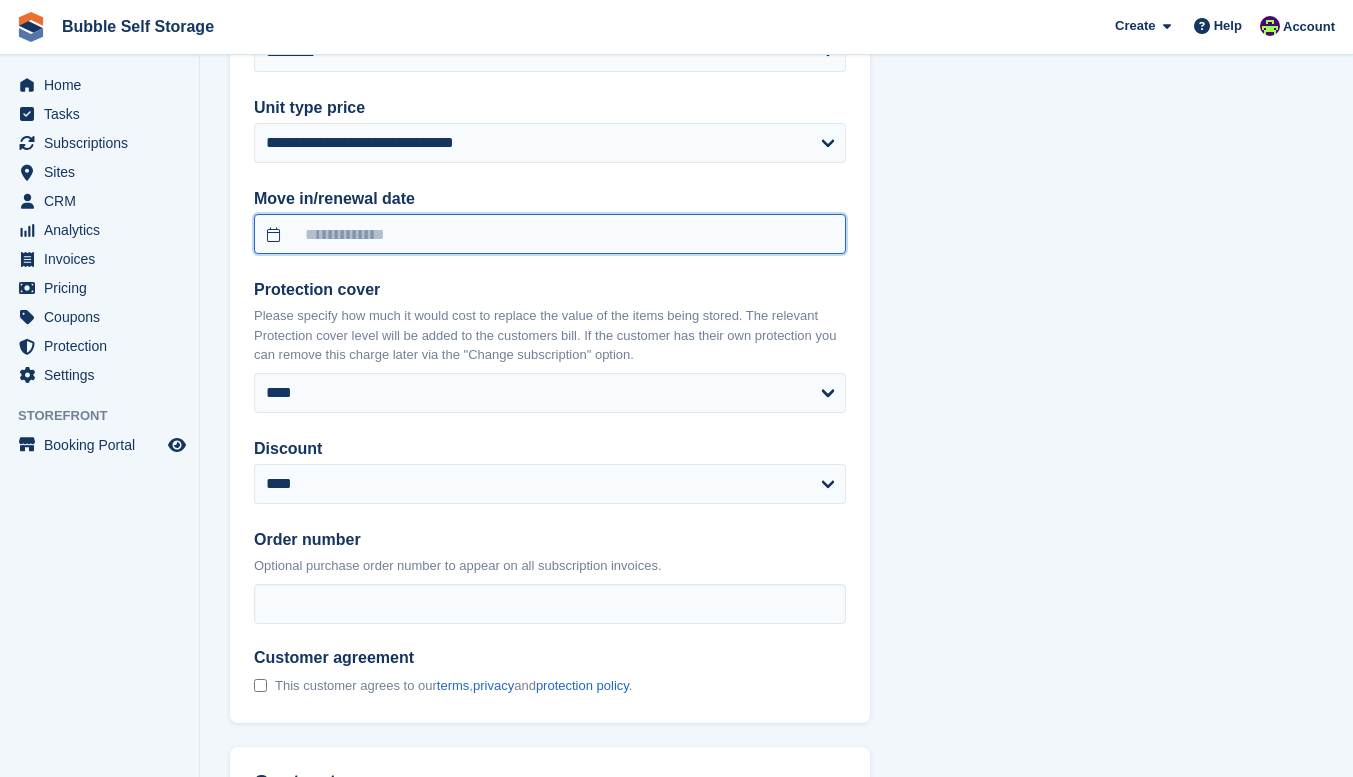 click at bounding box center [550, 234] 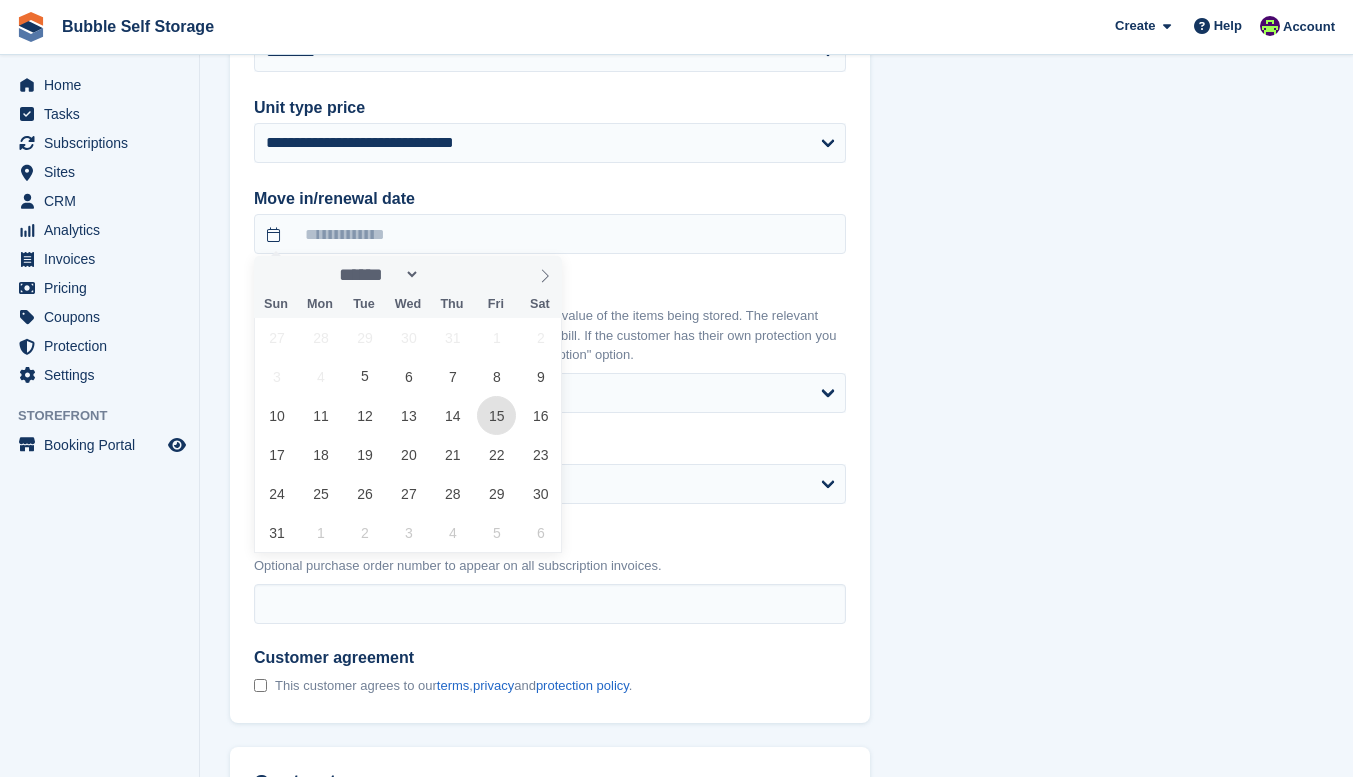 click on "15" at bounding box center (496, 415) 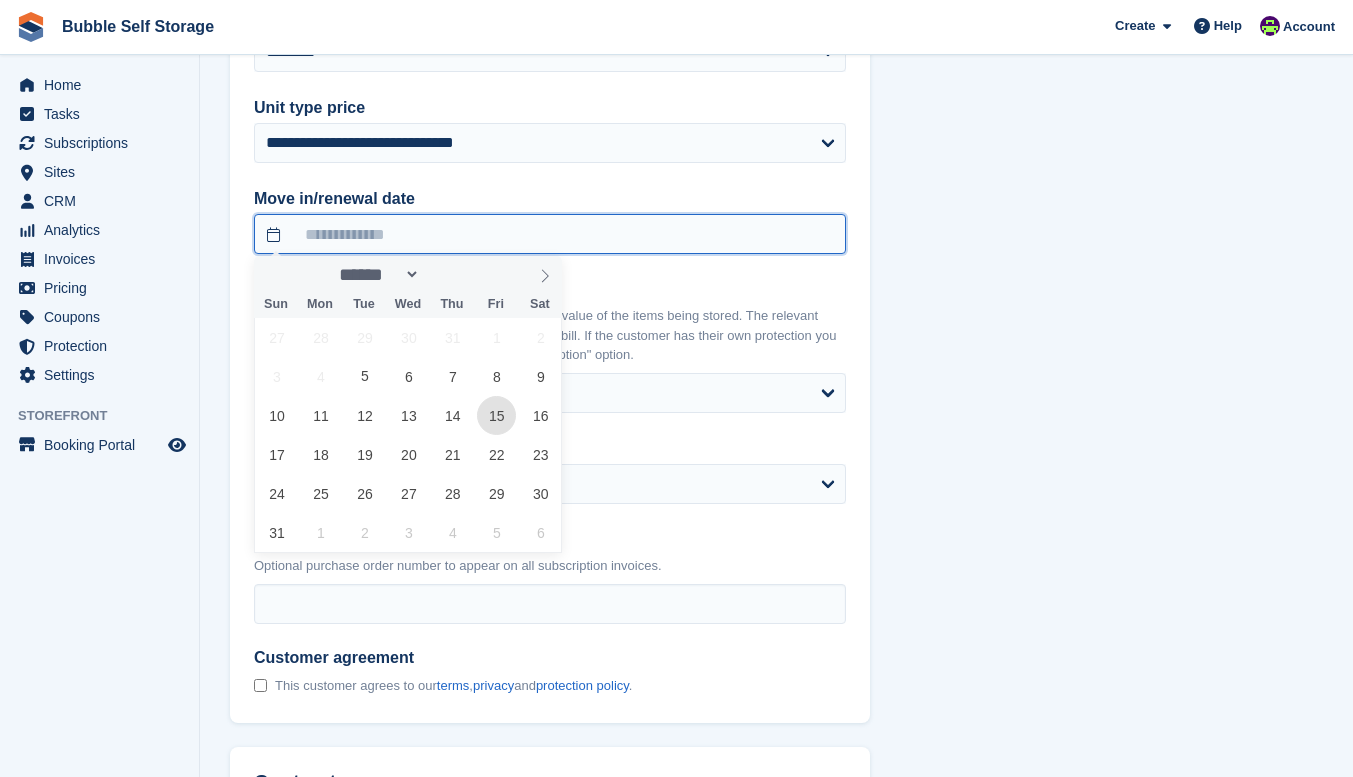 type on "**********" 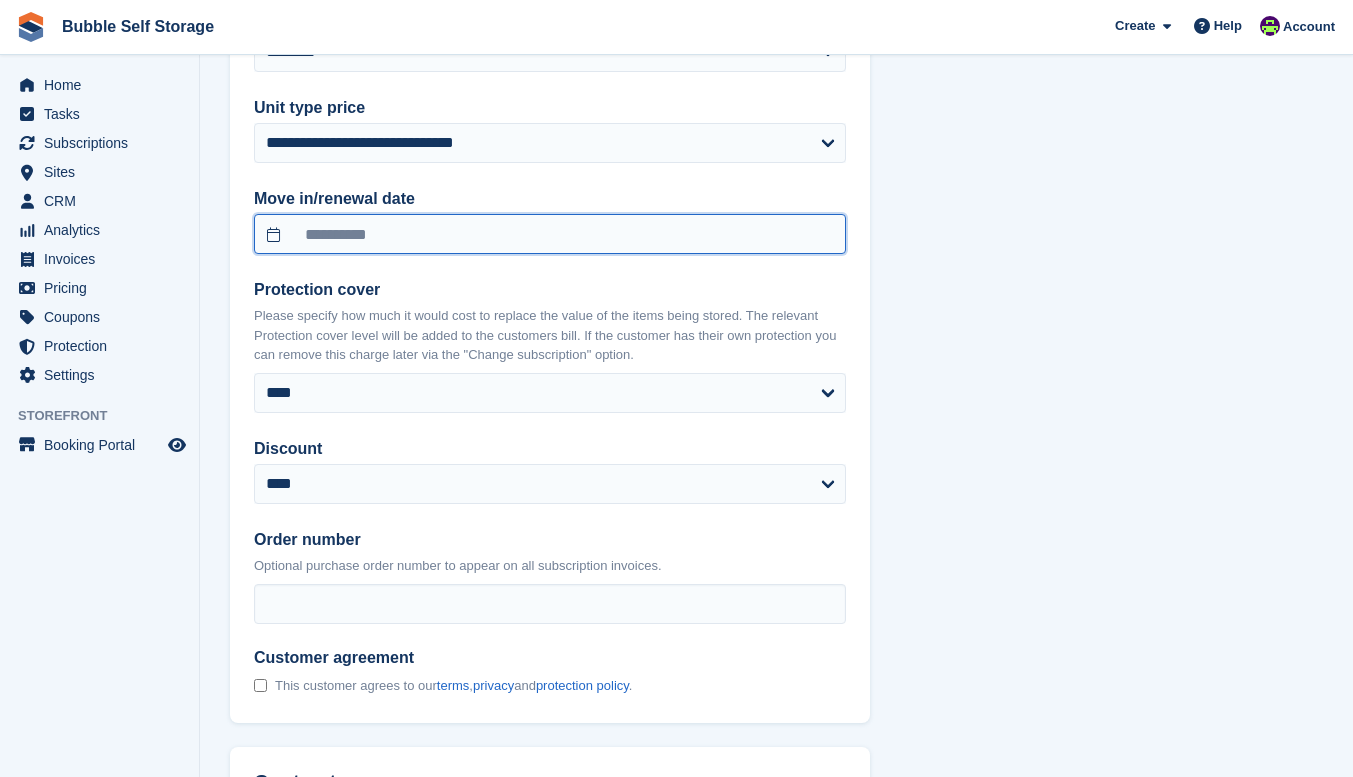 scroll, scrollTop: 1227, scrollLeft: 0, axis: vertical 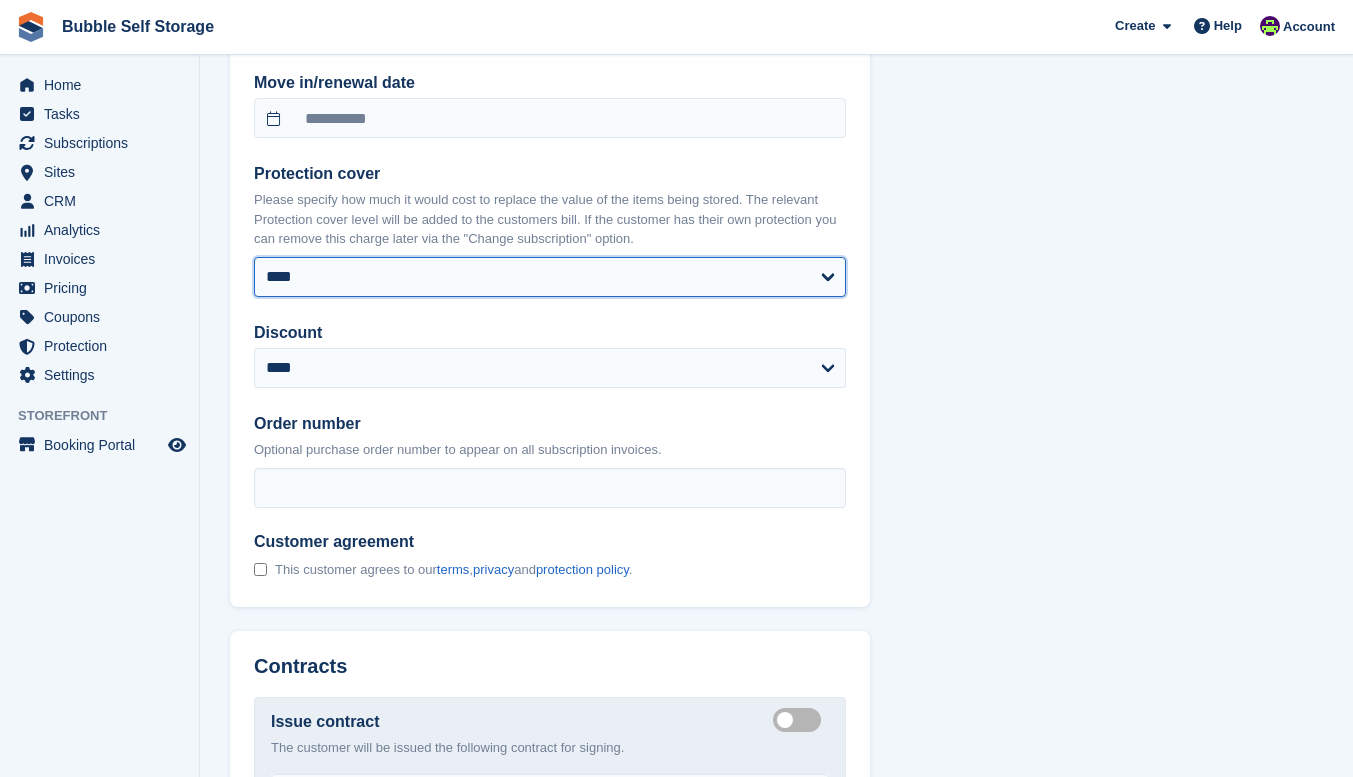 click on "****
******
******
*******
*******
*******" at bounding box center [550, 277] 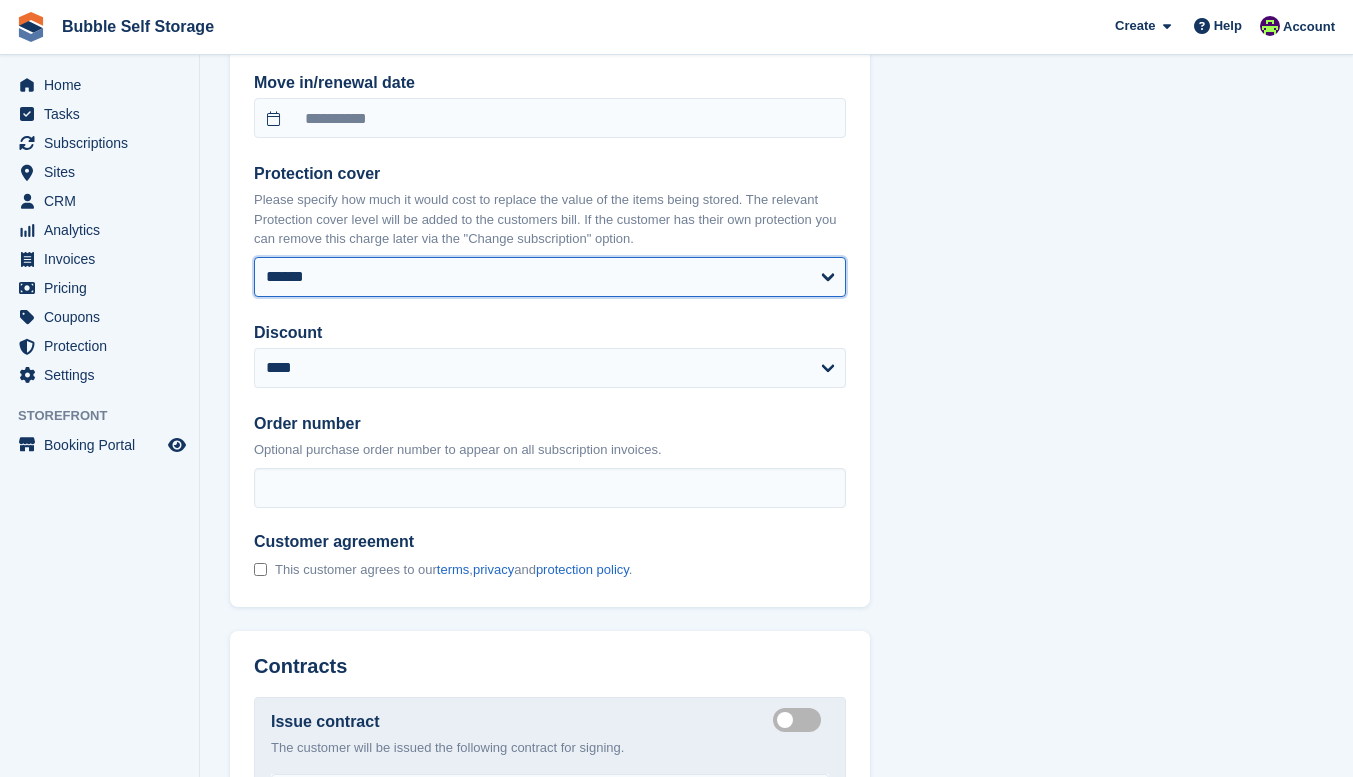 click on "****
******
******
*******
*******
*******" at bounding box center (550, 277) 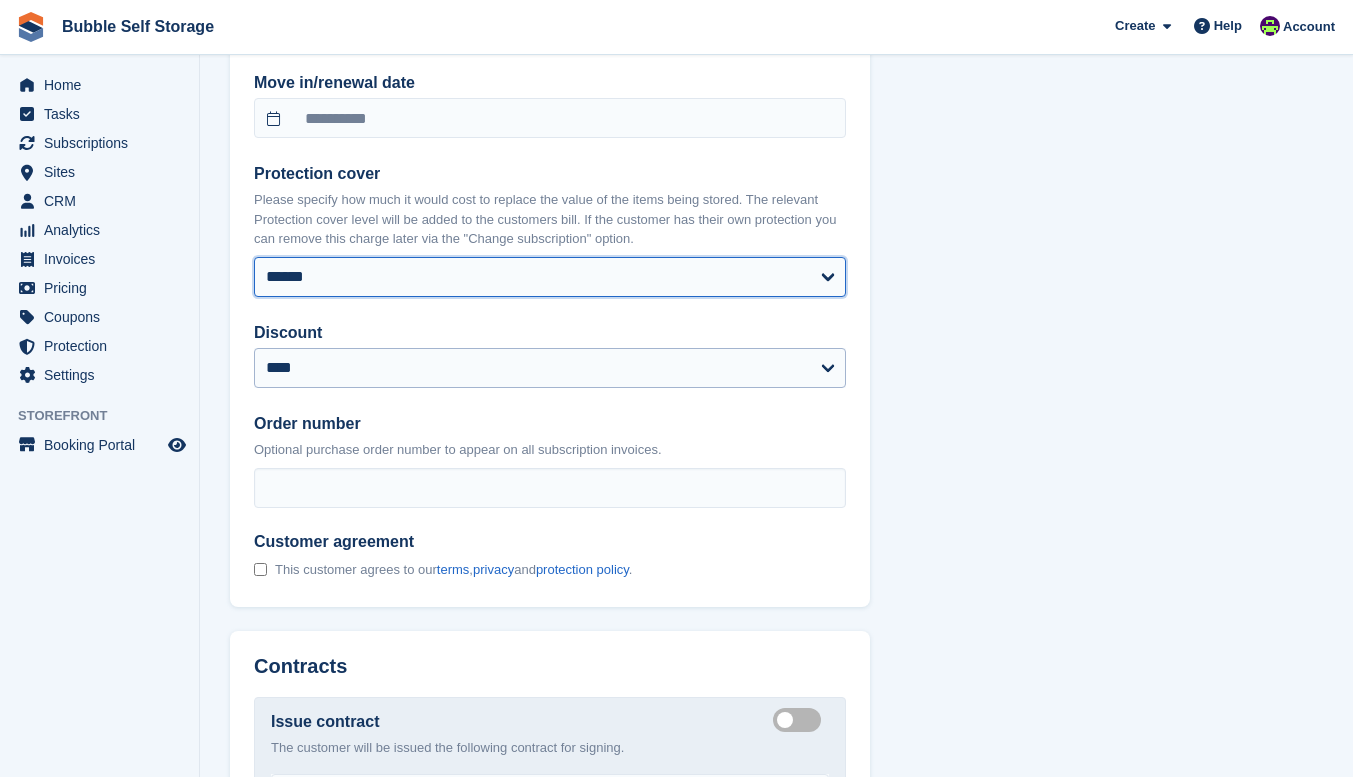 select 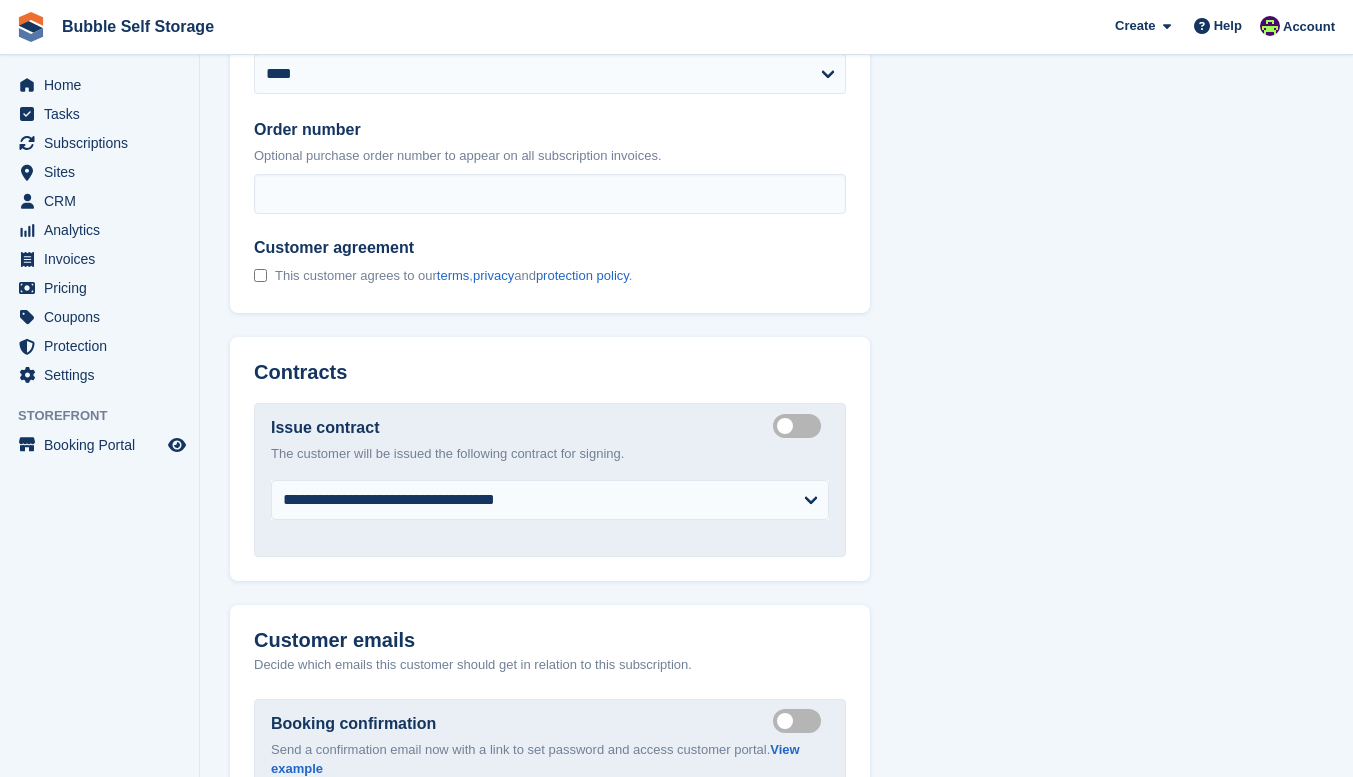 scroll, scrollTop: 1367, scrollLeft: 0, axis: vertical 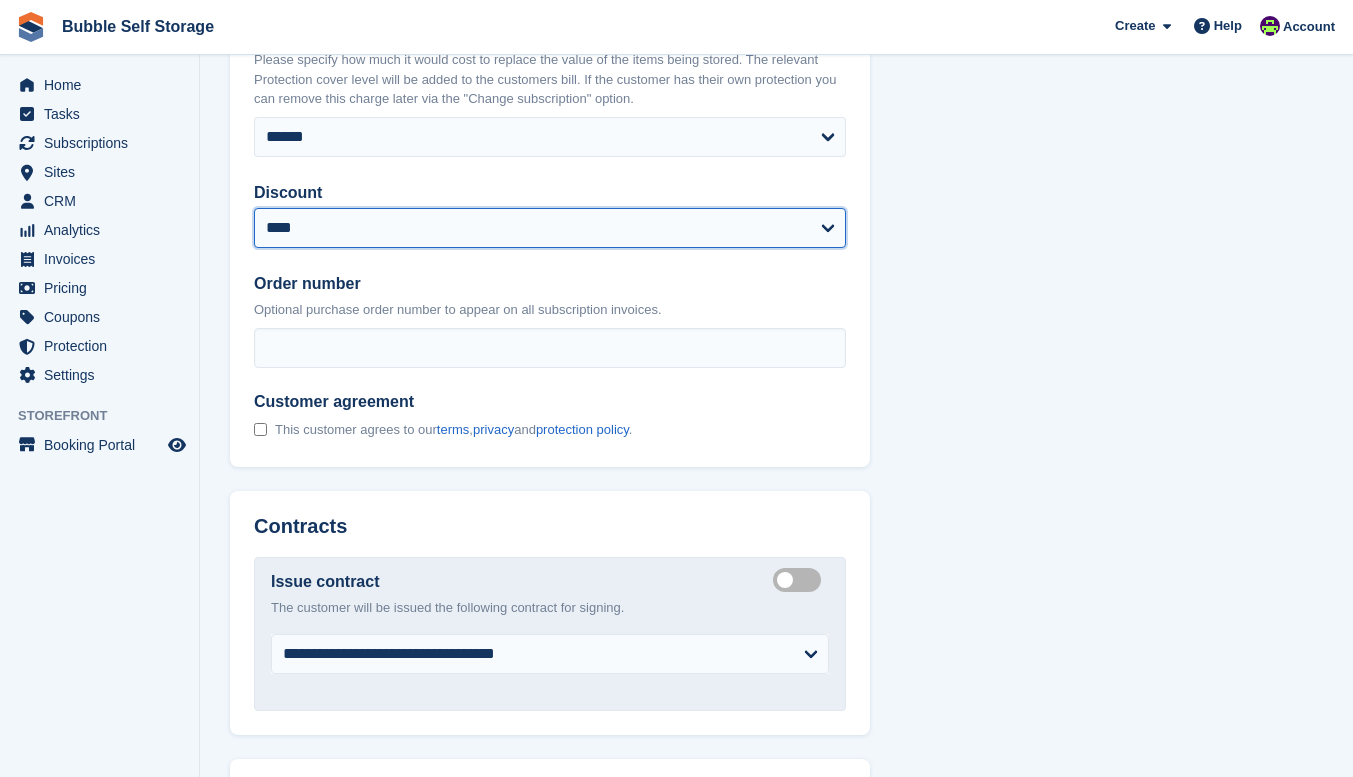 click on "**********" at bounding box center [550, 228] 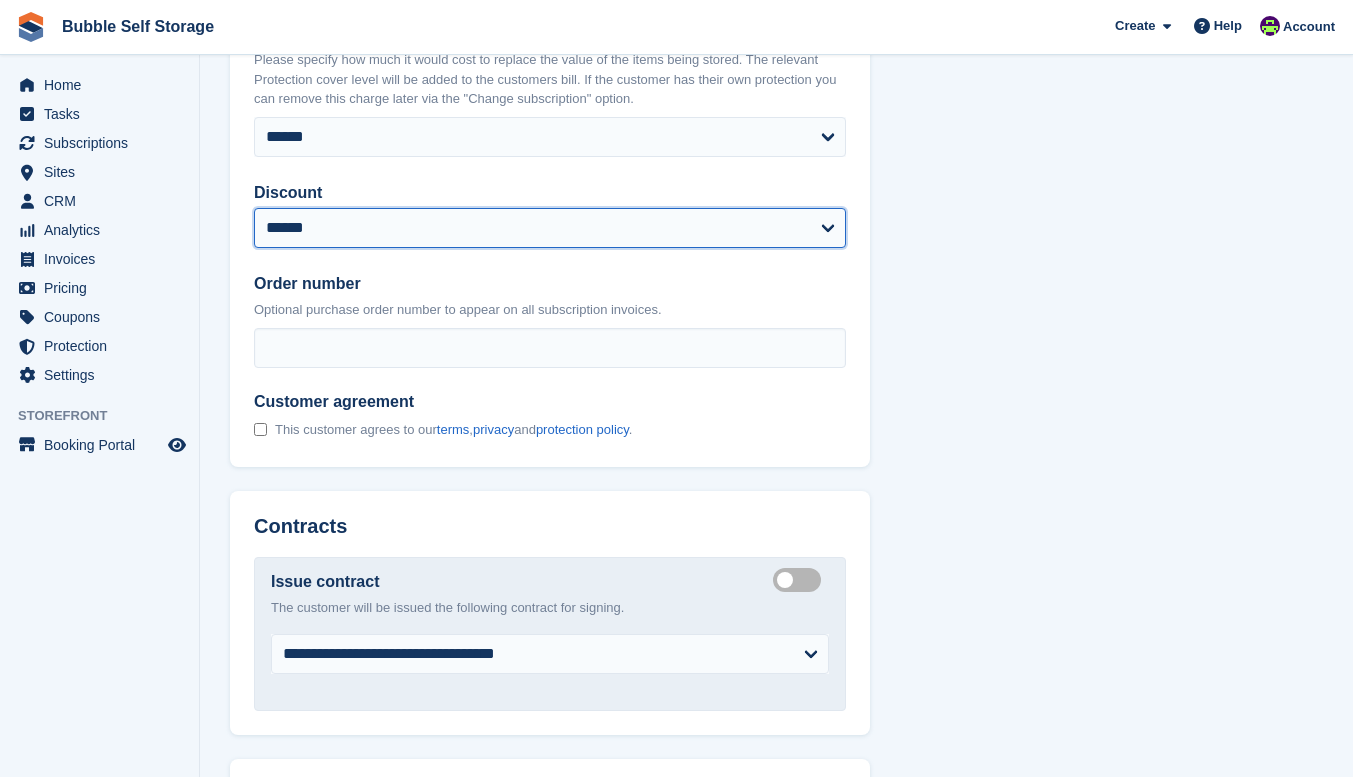 click on "**********" at bounding box center [550, 228] 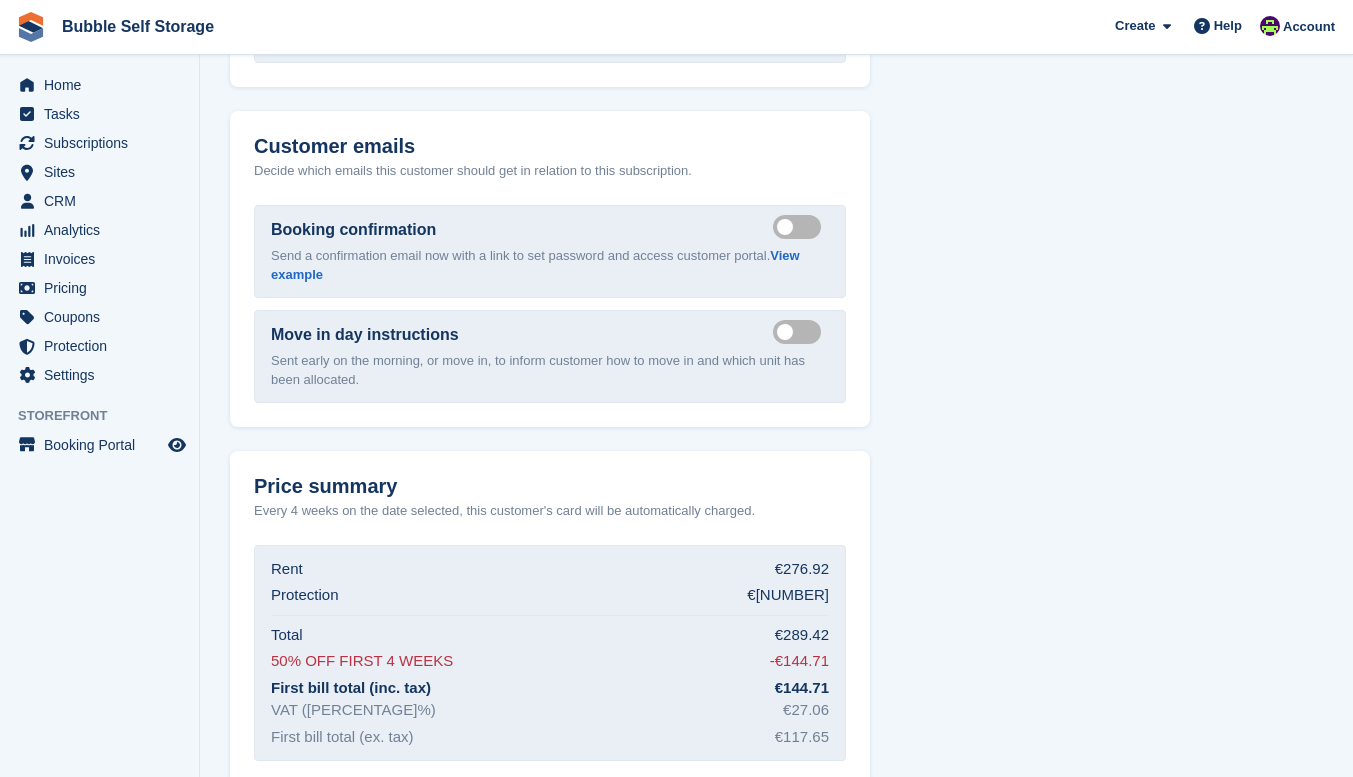 scroll, scrollTop: 2127, scrollLeft: 0, axis: vertical 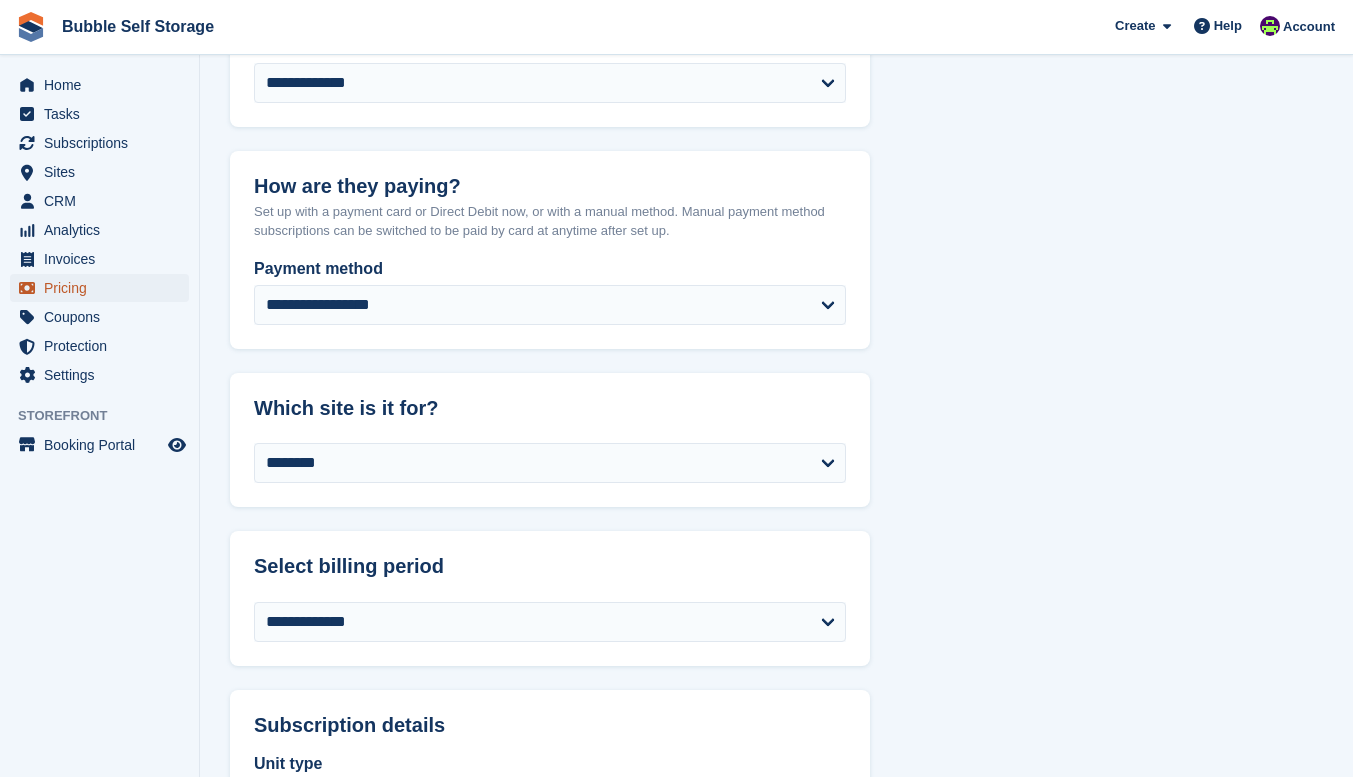 click on "Pricing" at bounding box center (104, 288) 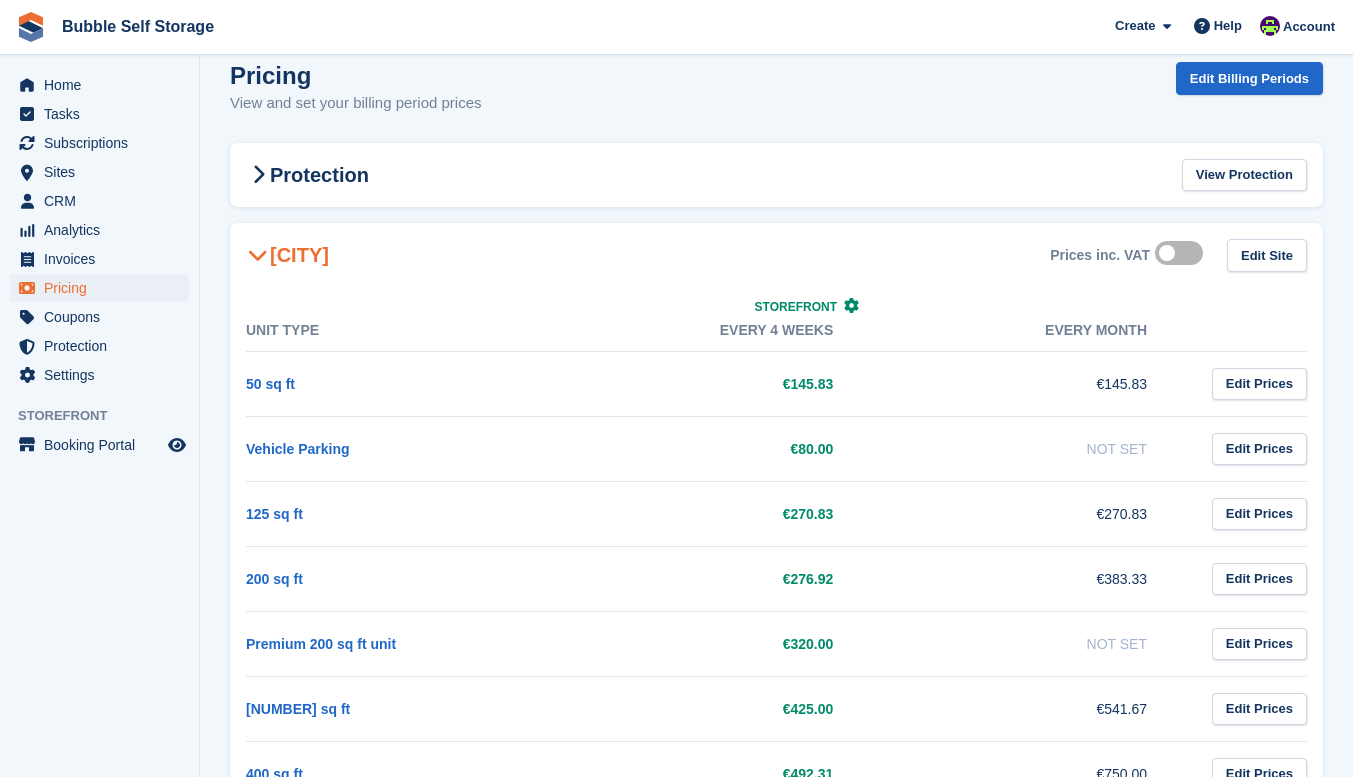 scroll, scrollTop: 0, scrollLeft: 0, axis: both 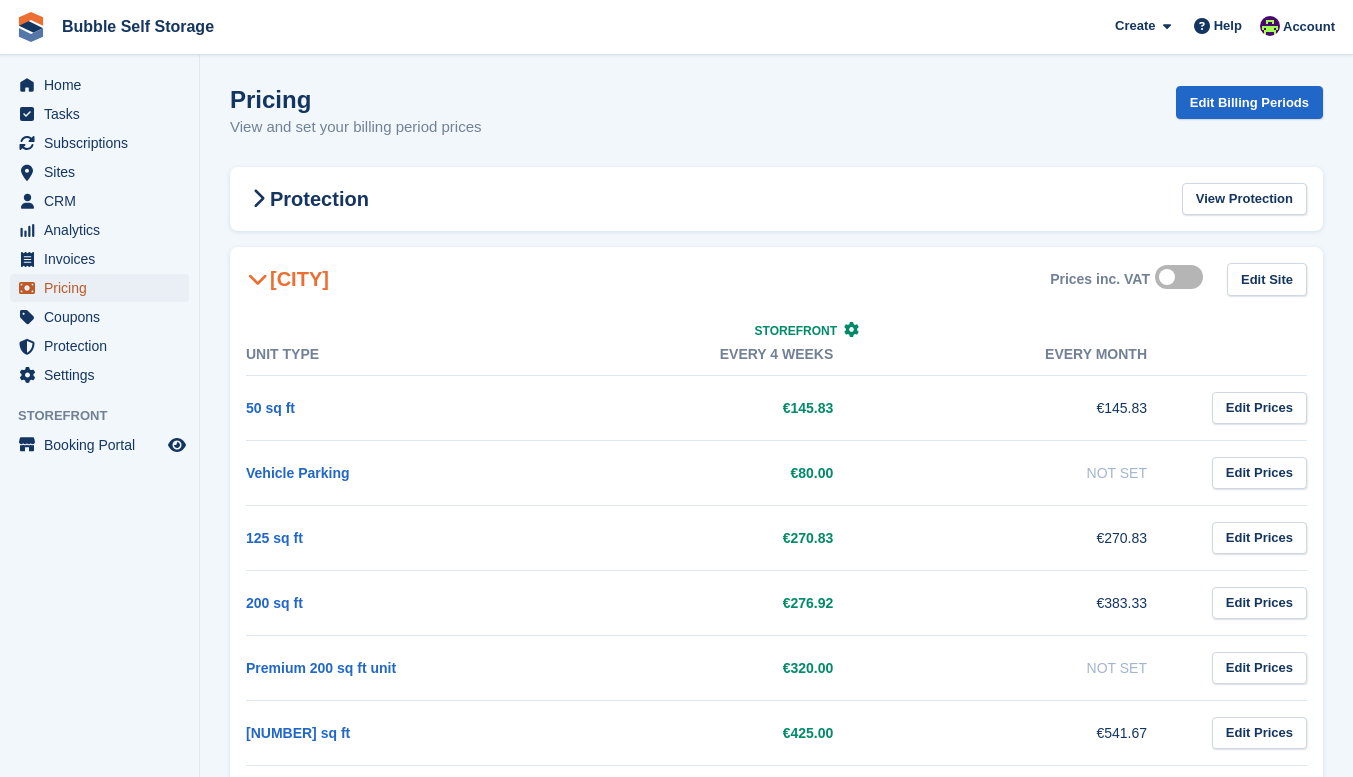 click on "Pricing" at bounding box center (104, 288) 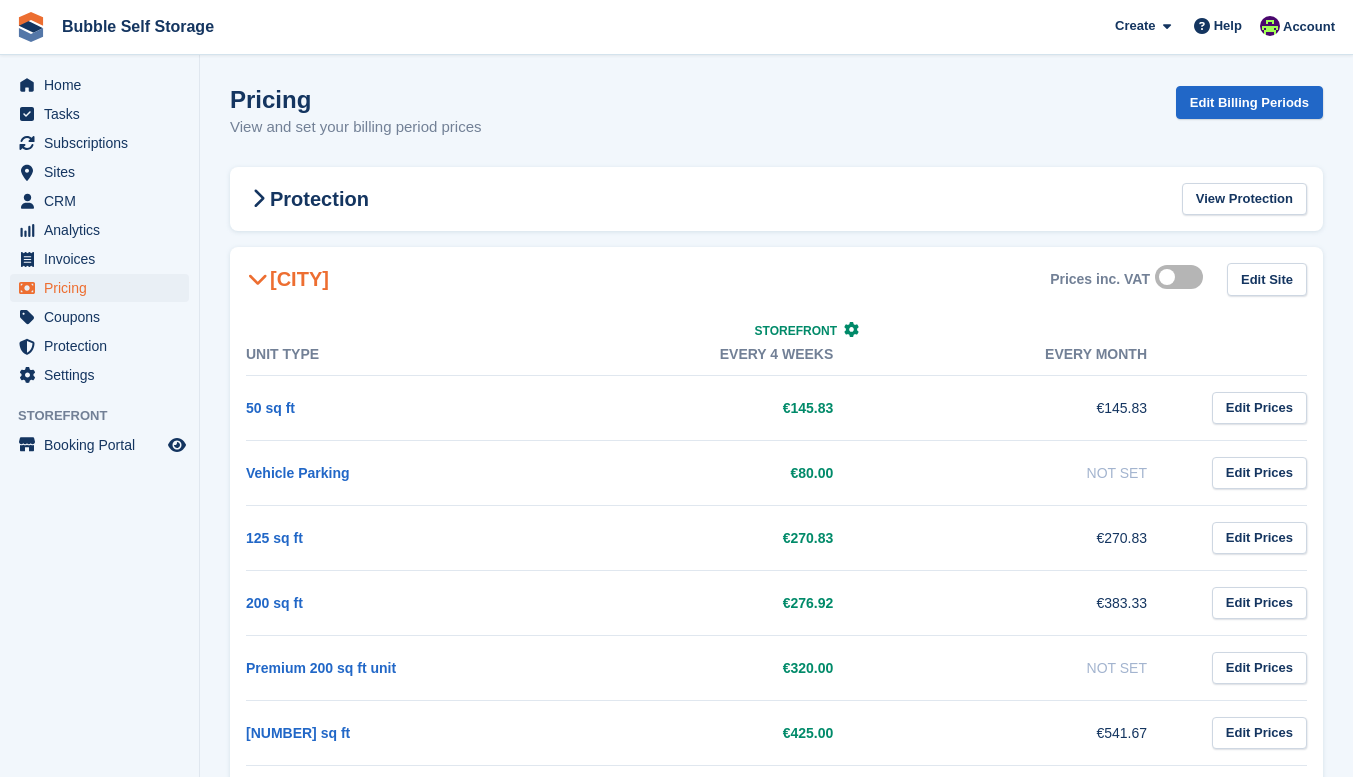 scroll, scrollTop: 179, scrollLeft: 0, axis: vertical 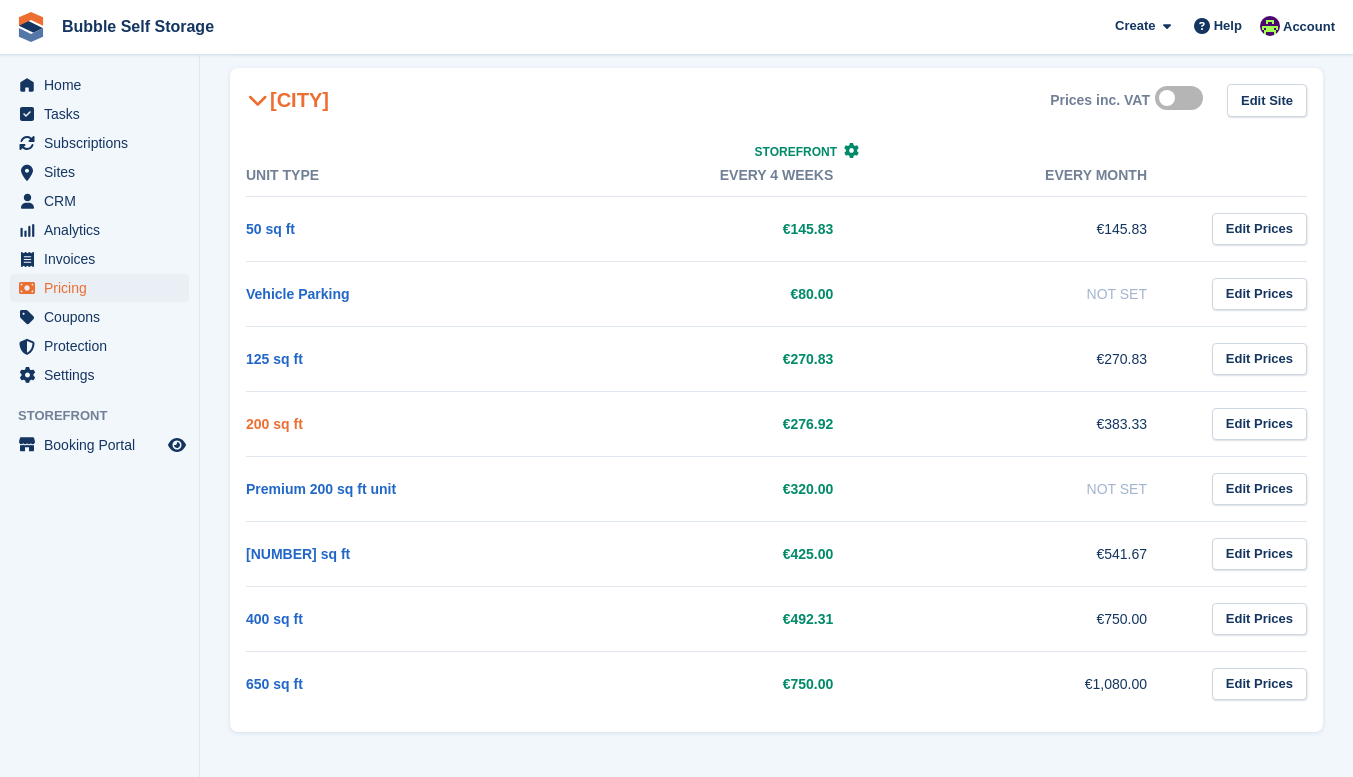 click on "200 sq ft" at bounding box center [274, 424] 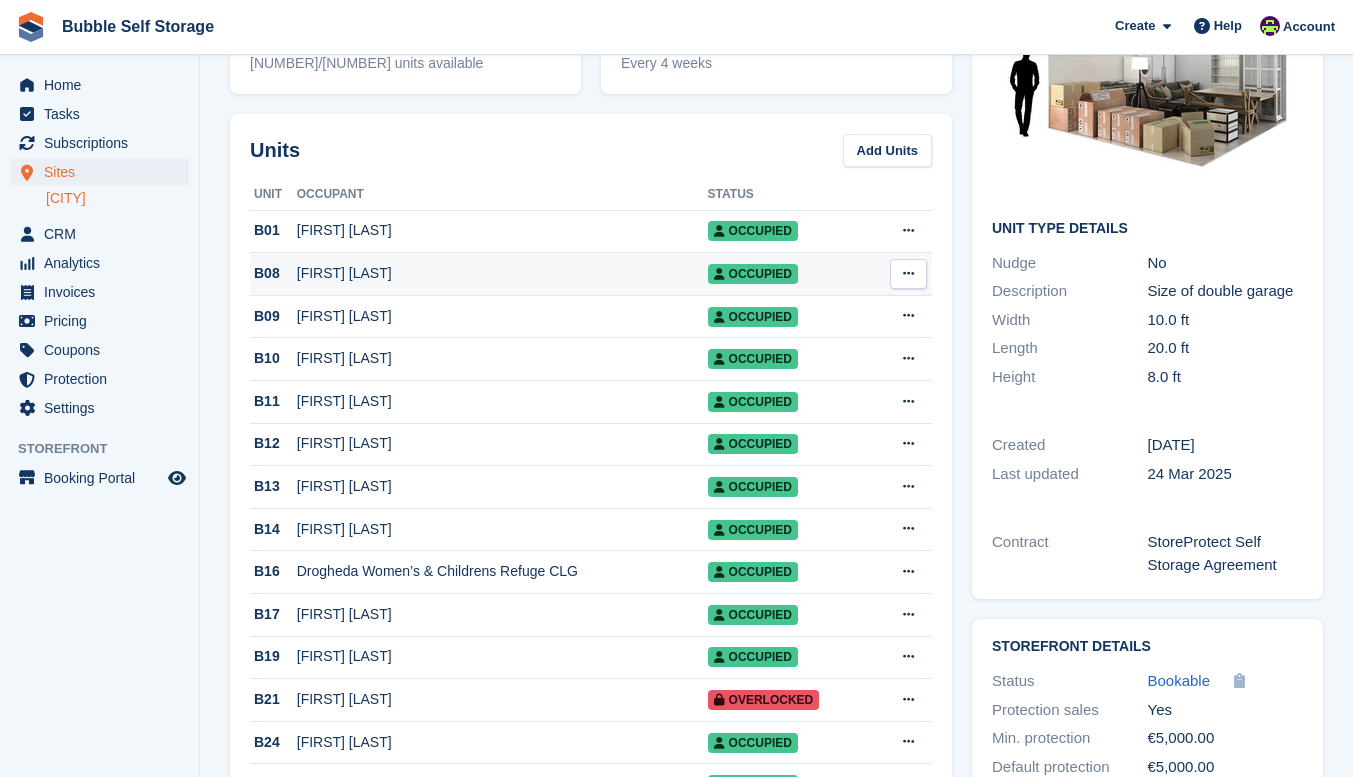 scroll, scrollTop: 0, scrollLeft: 0, axis: both 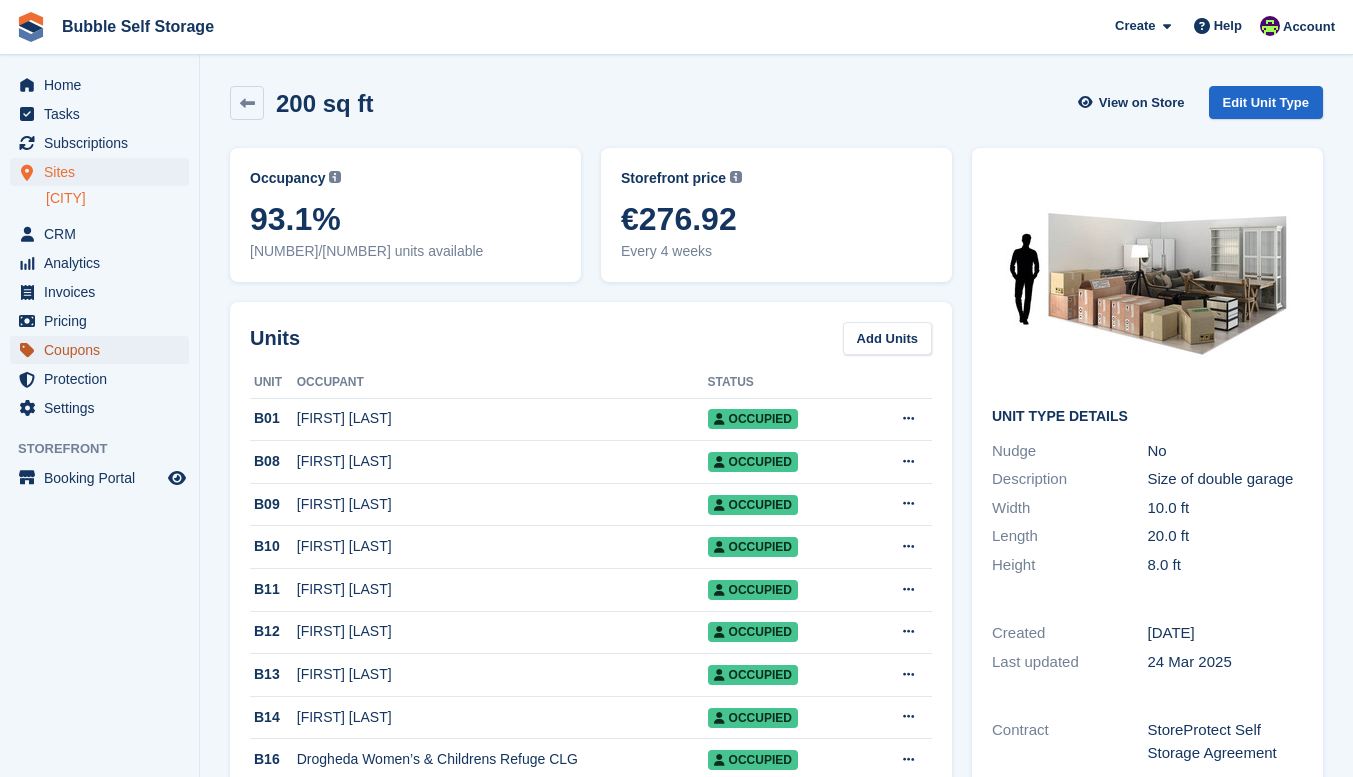 click on "Coupons" at bounding box center (104, 350) 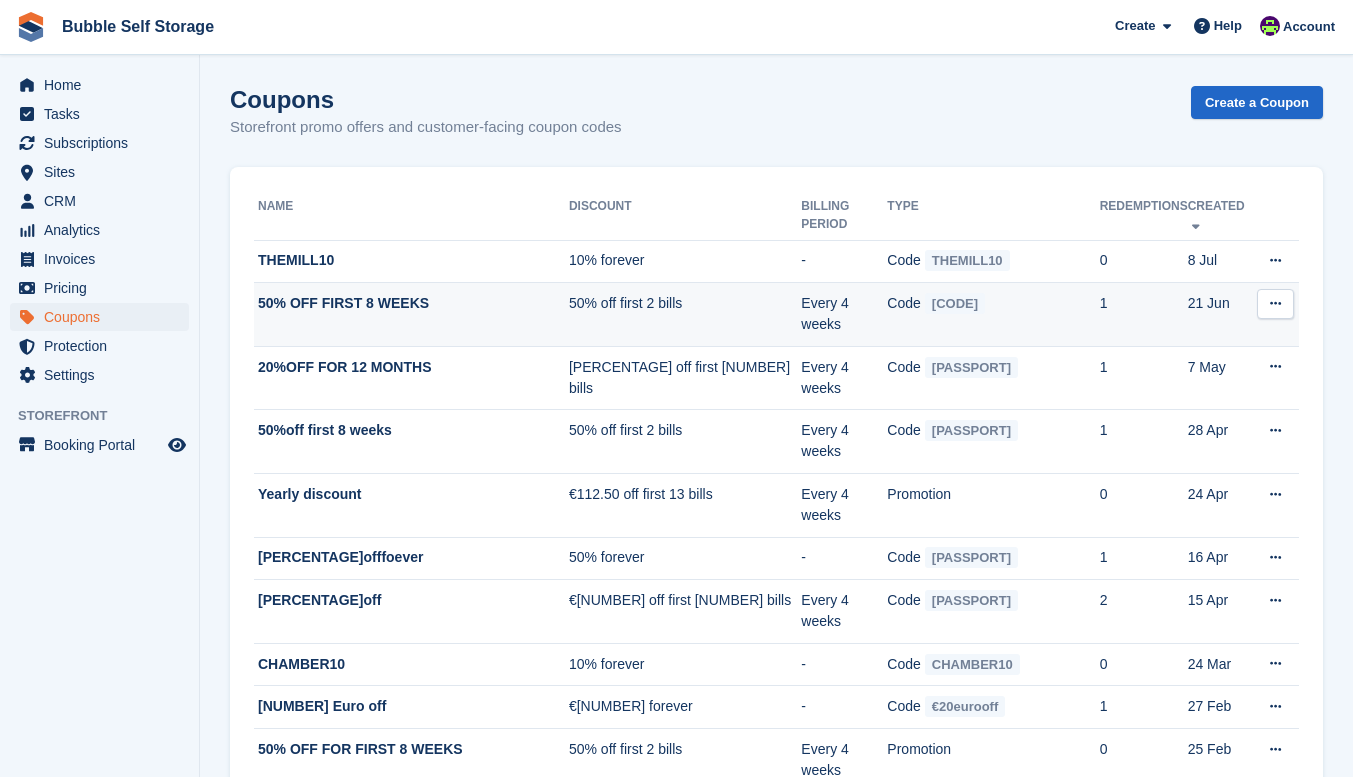 drag, startPoint x: 991, startPoint y: 286, endPoint x: 863, endPoint y: 298, distance: 128.56126 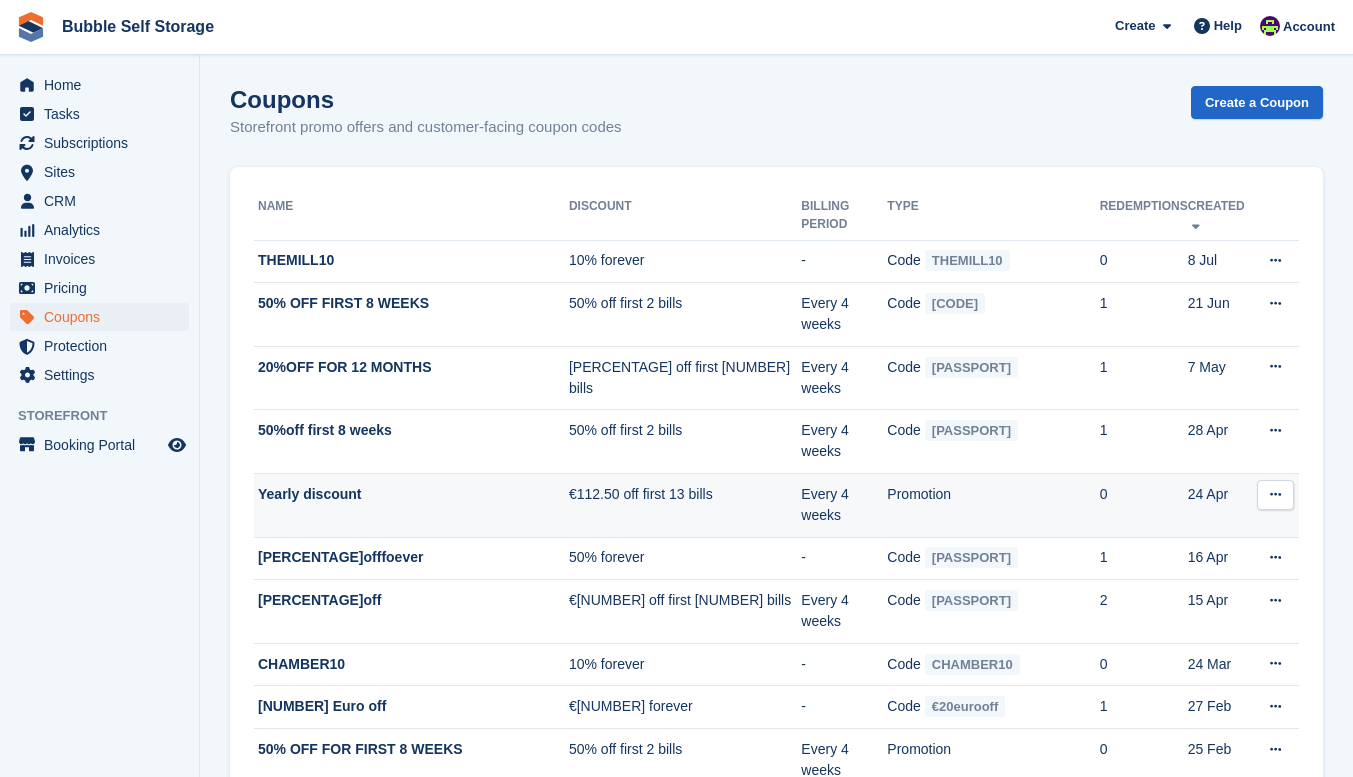 copy on "SUMMERSALE" 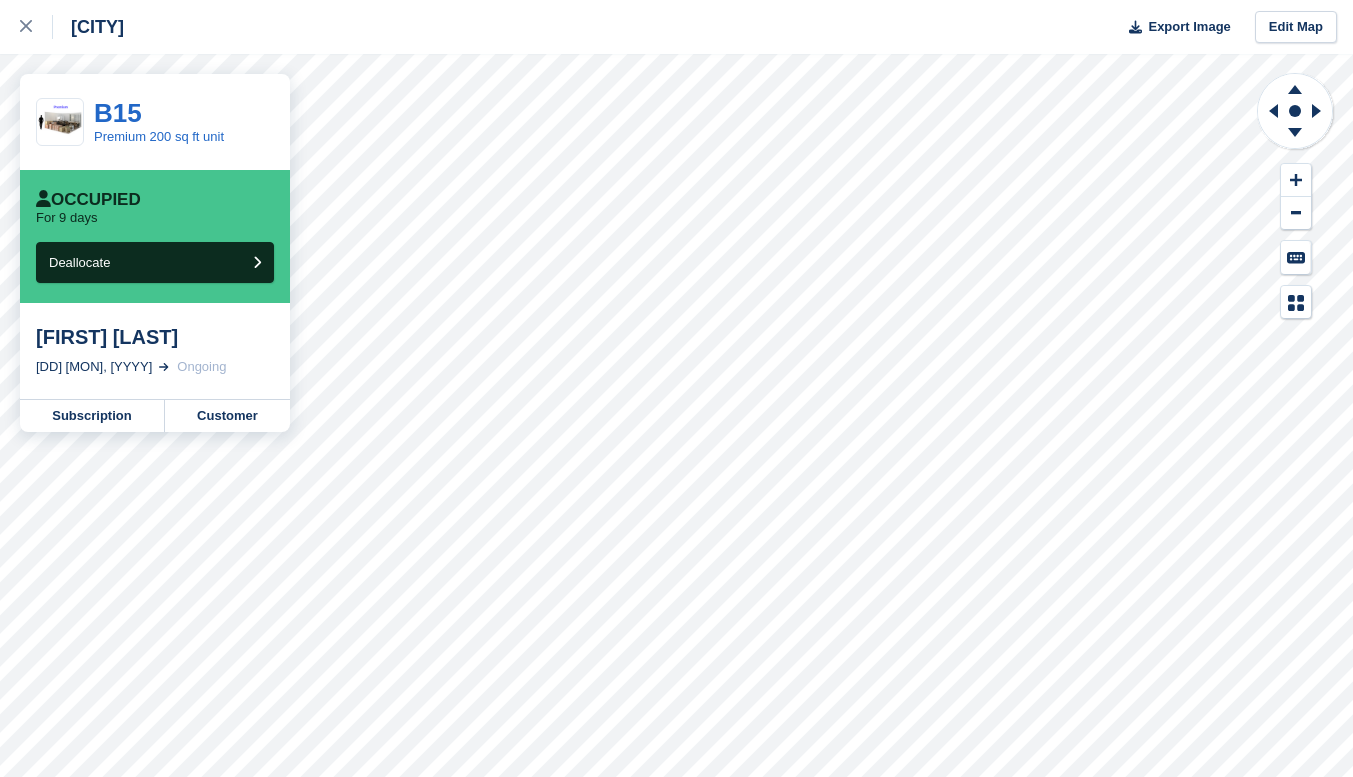 scroll, scrollTop: 0, scrollLeft: 0, axis: both 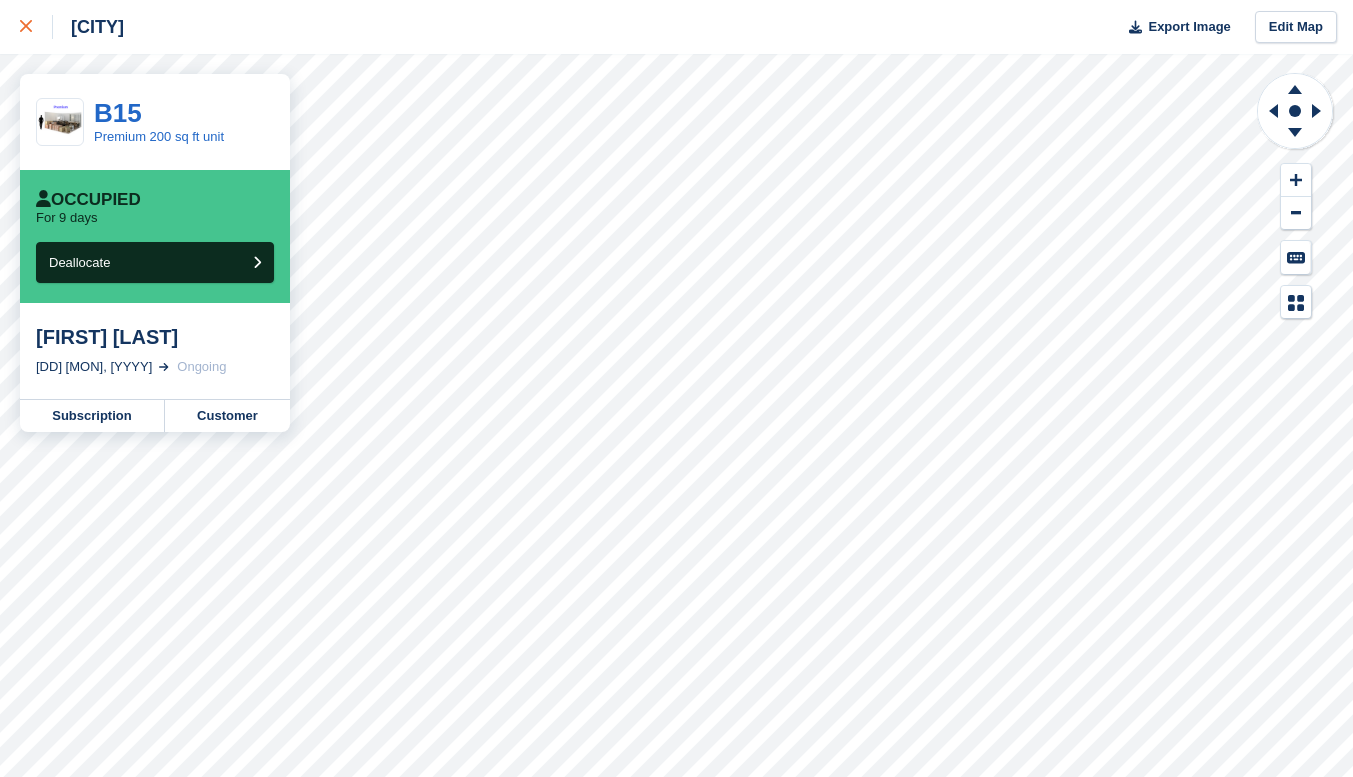 click at bounding box center [36, 27] 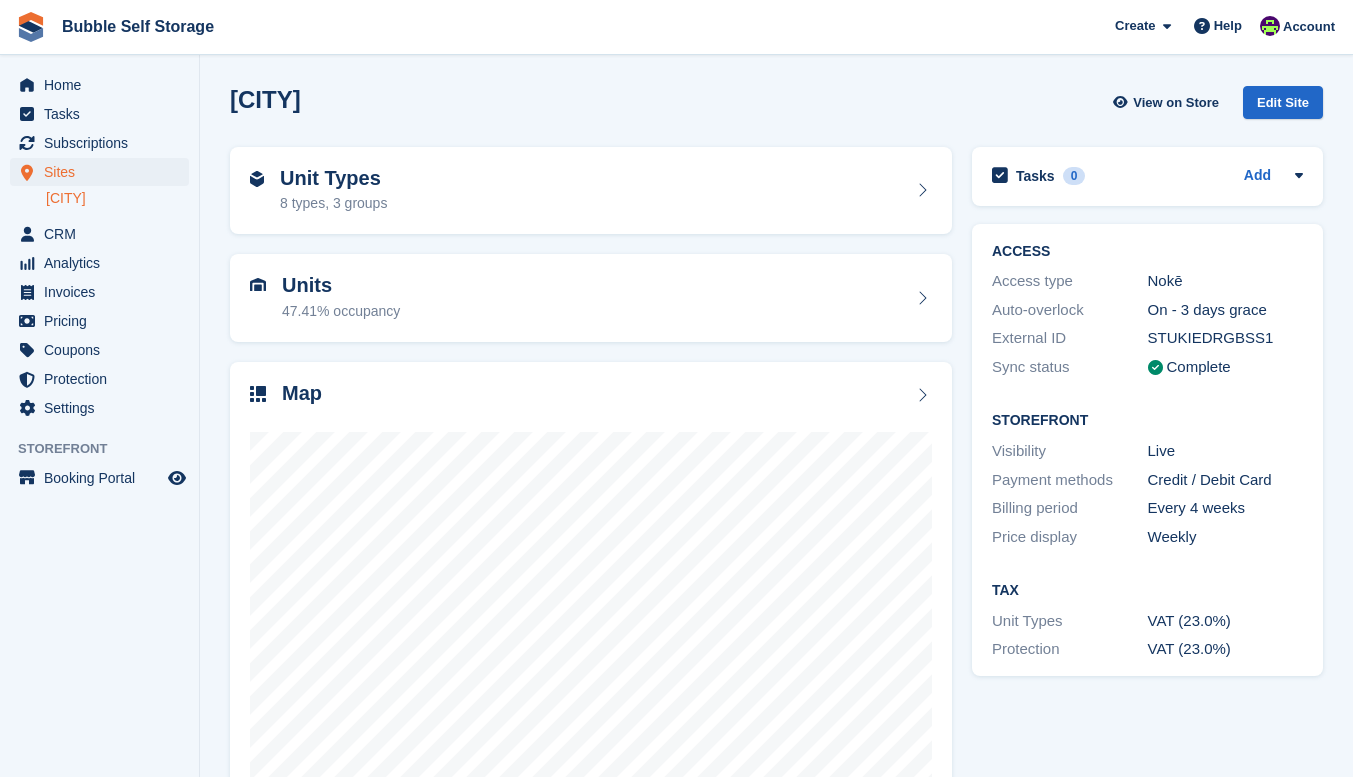 scroll, scrollTop: 0, scrollLeft: 0, axis: both 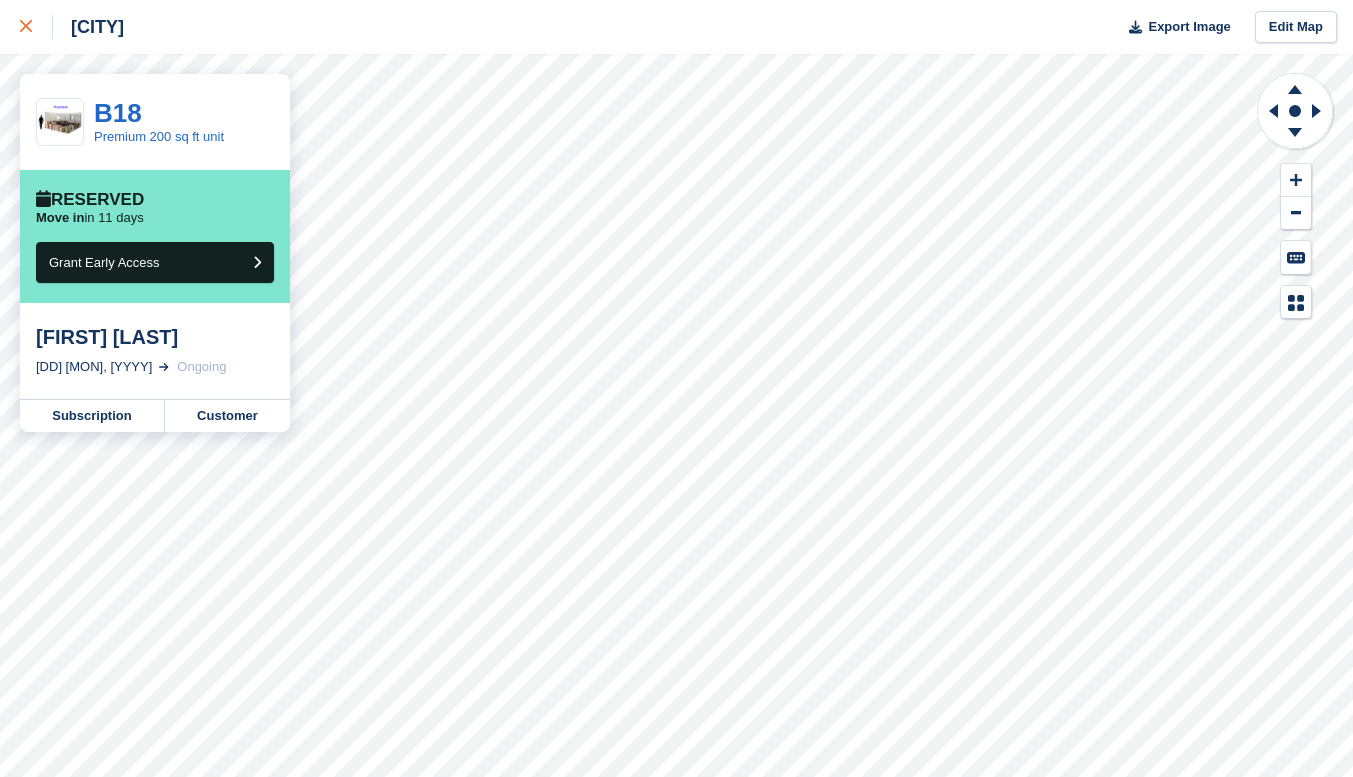 click at bounding box center [36, 27] 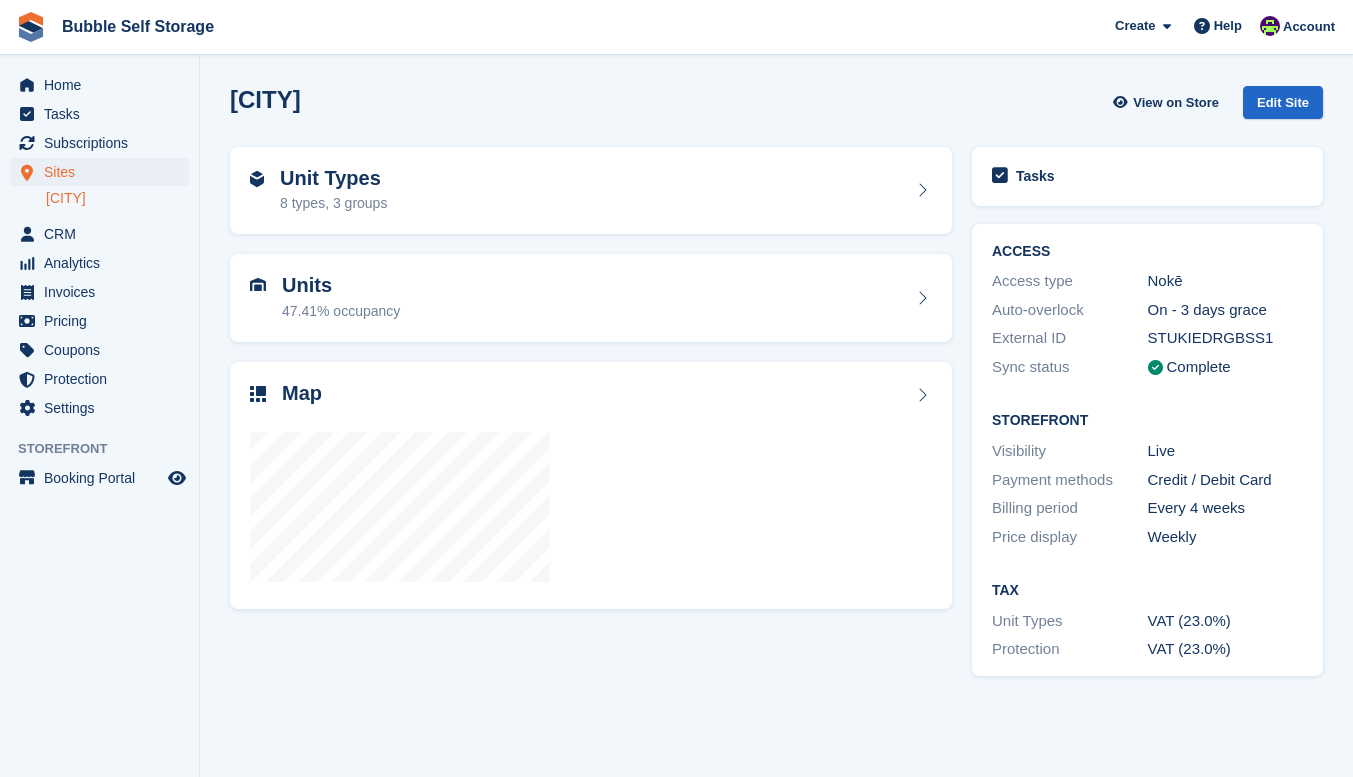 scroll, scrollTop: 0, scrollLeft: 0, axis: both 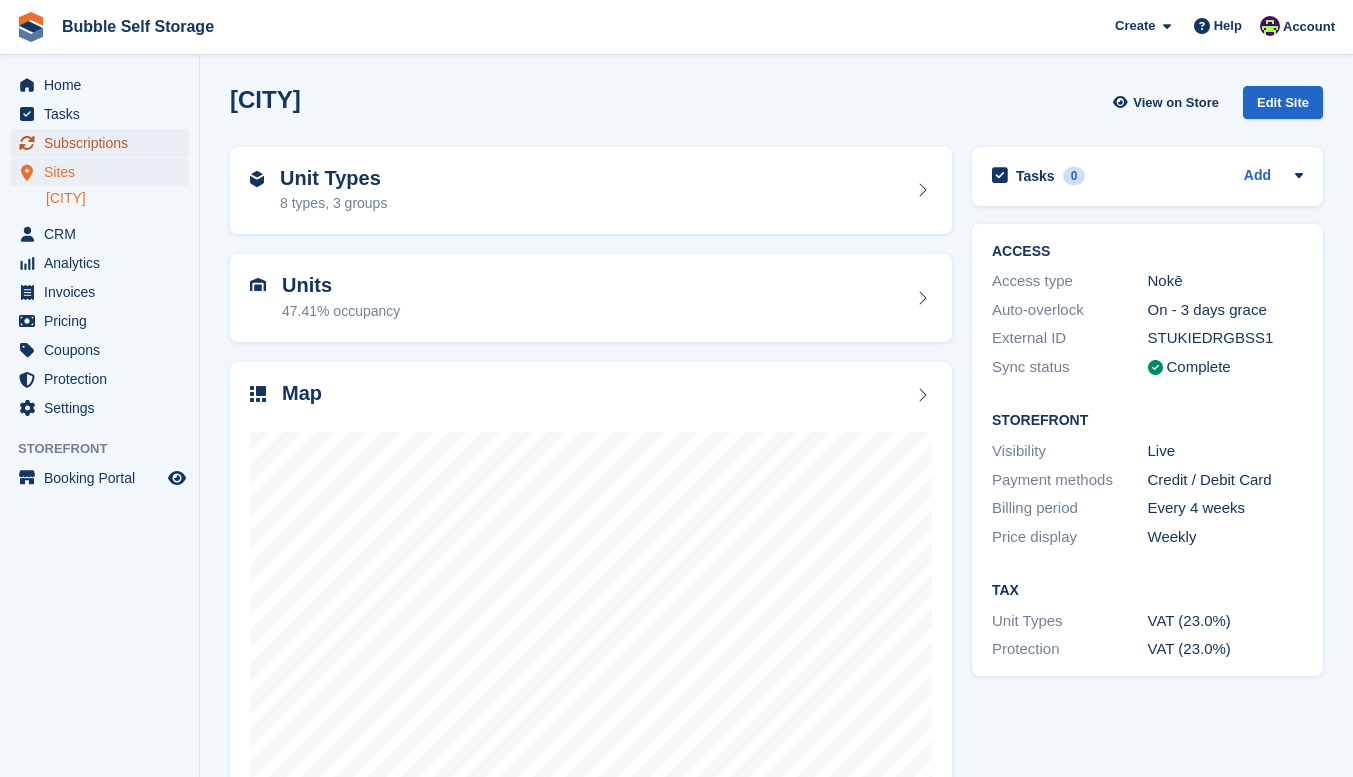 click on "Subscriptions" at bounding box center [104, 143] 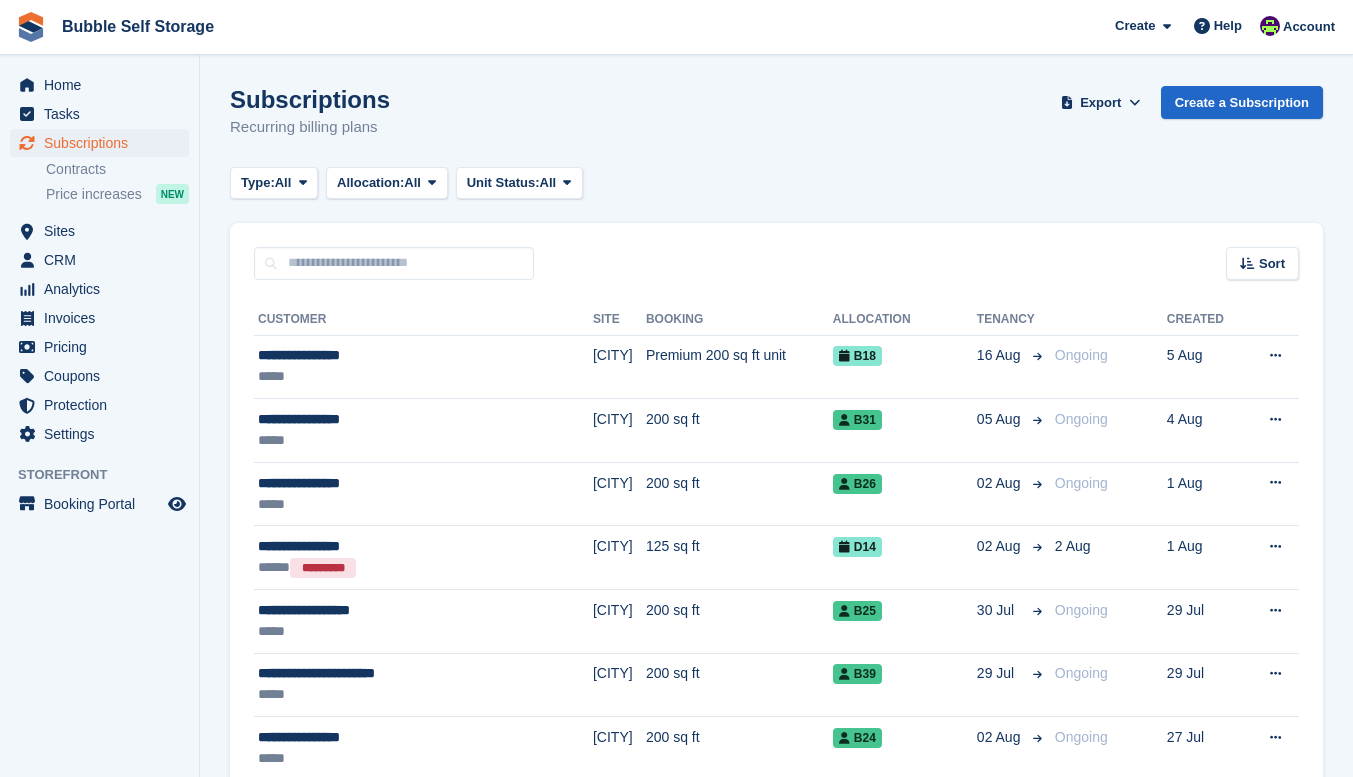 scroll, scrollTop: 0, scrollLeft: 0, axis: both 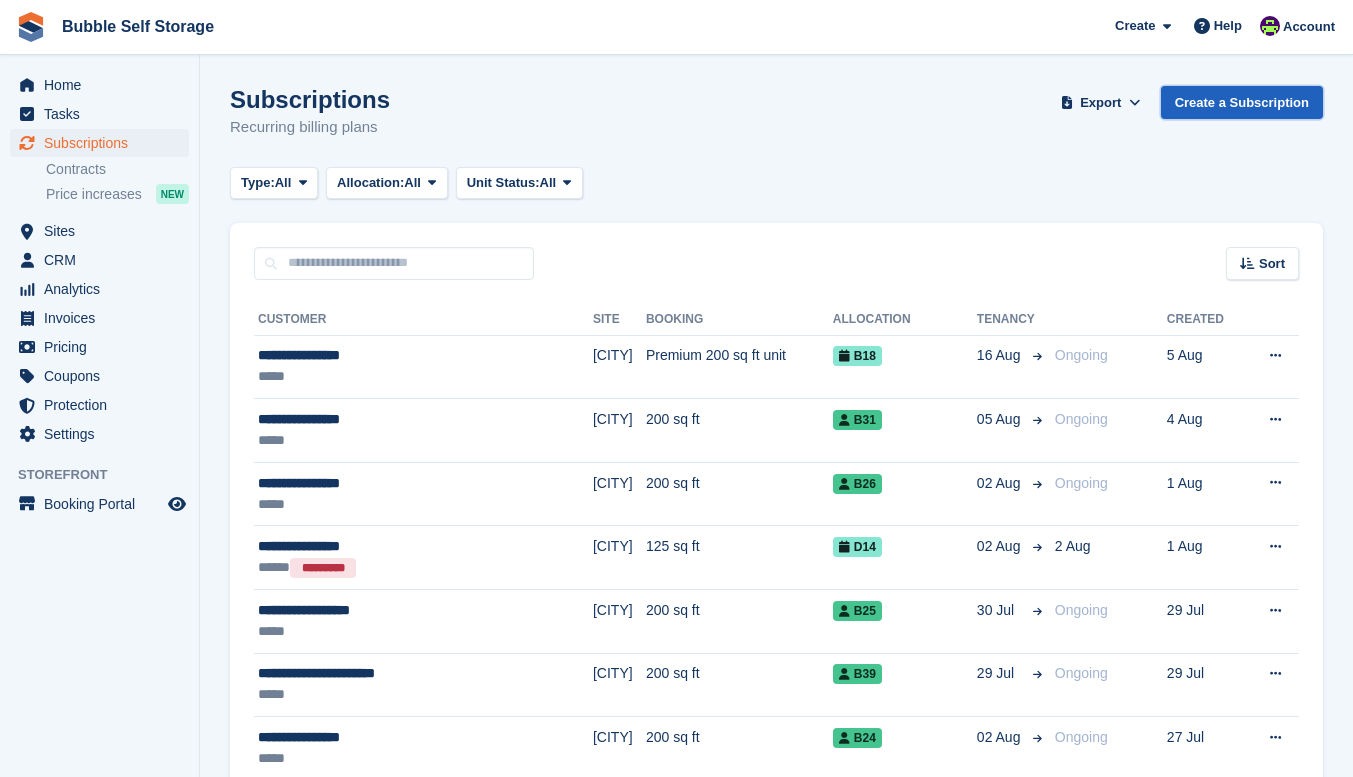 click on "Create a Subscription" at bounding box center [1242, 102] 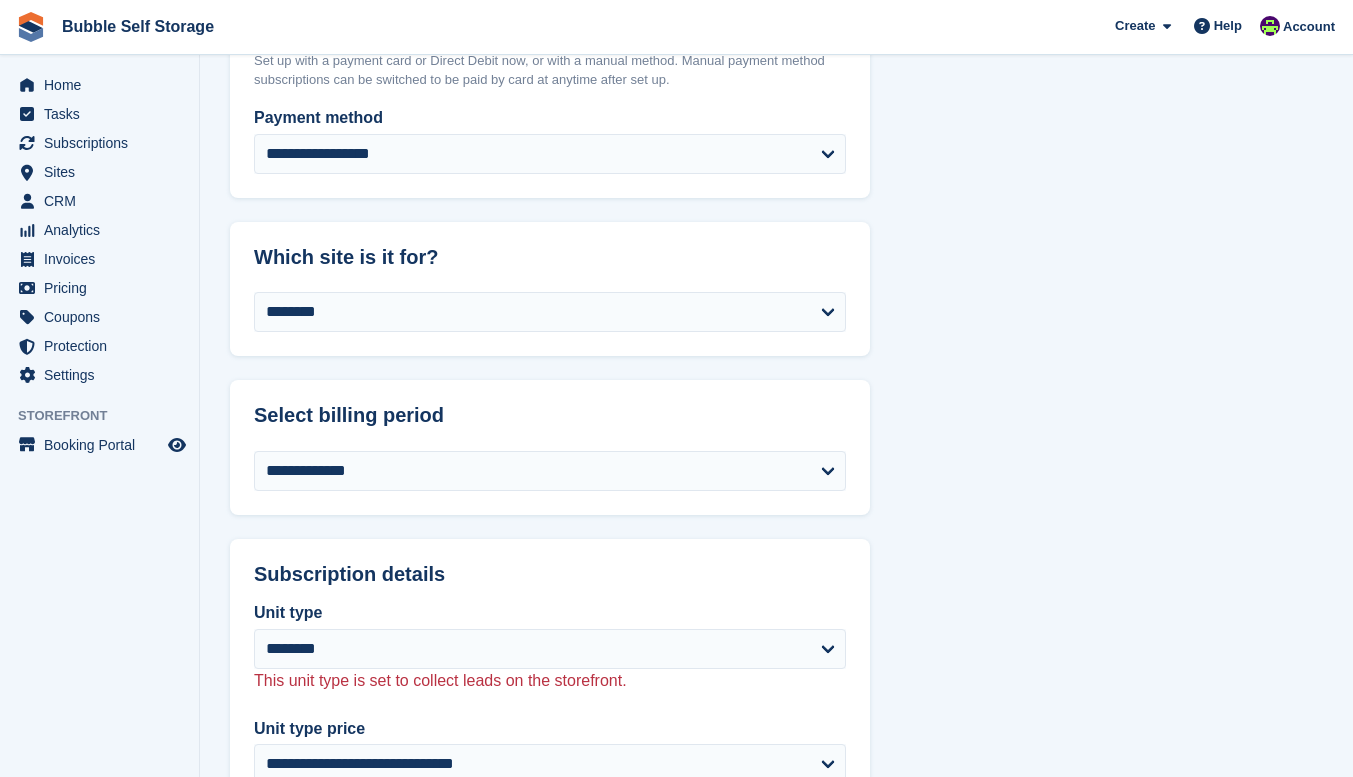 scroll, scrollTop: 732, scrollLeft: 0, axis: vertical 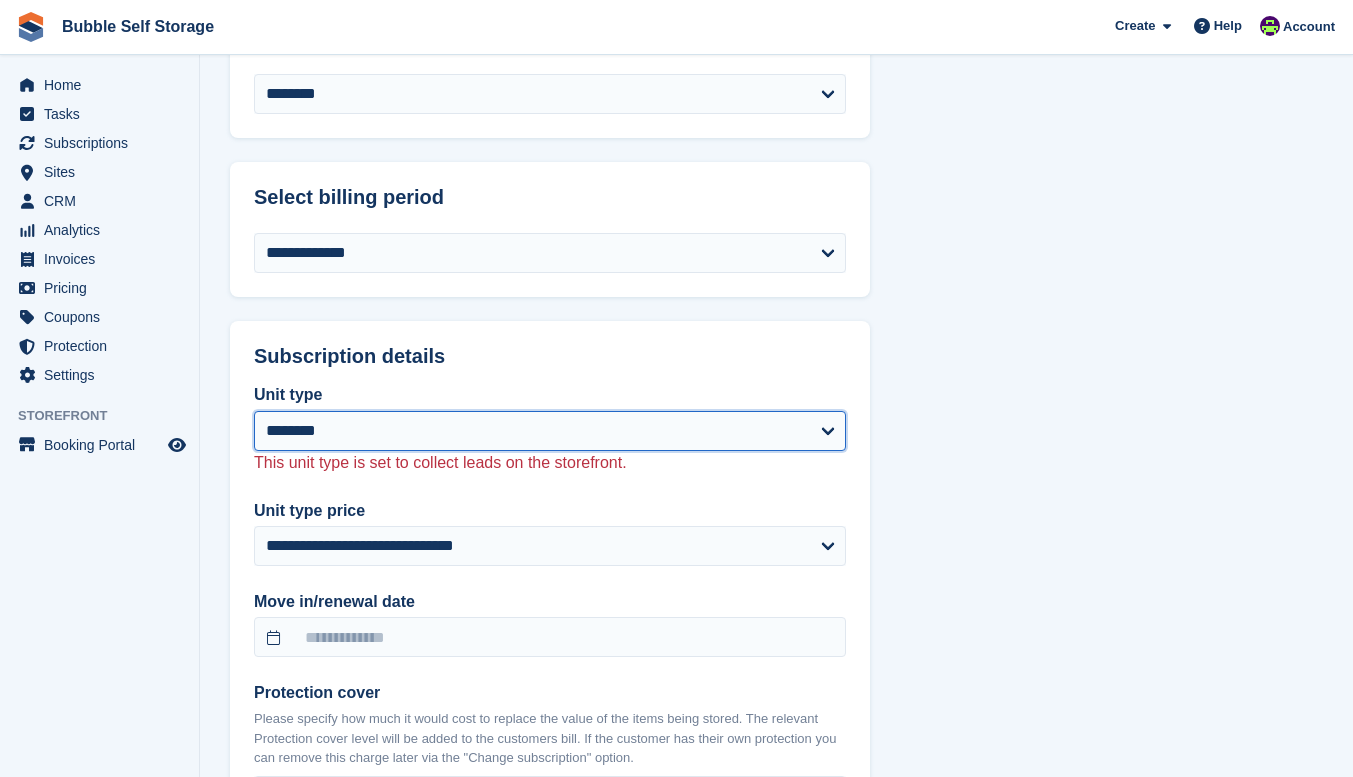 click on "**********" at bounding box center [550, 431] 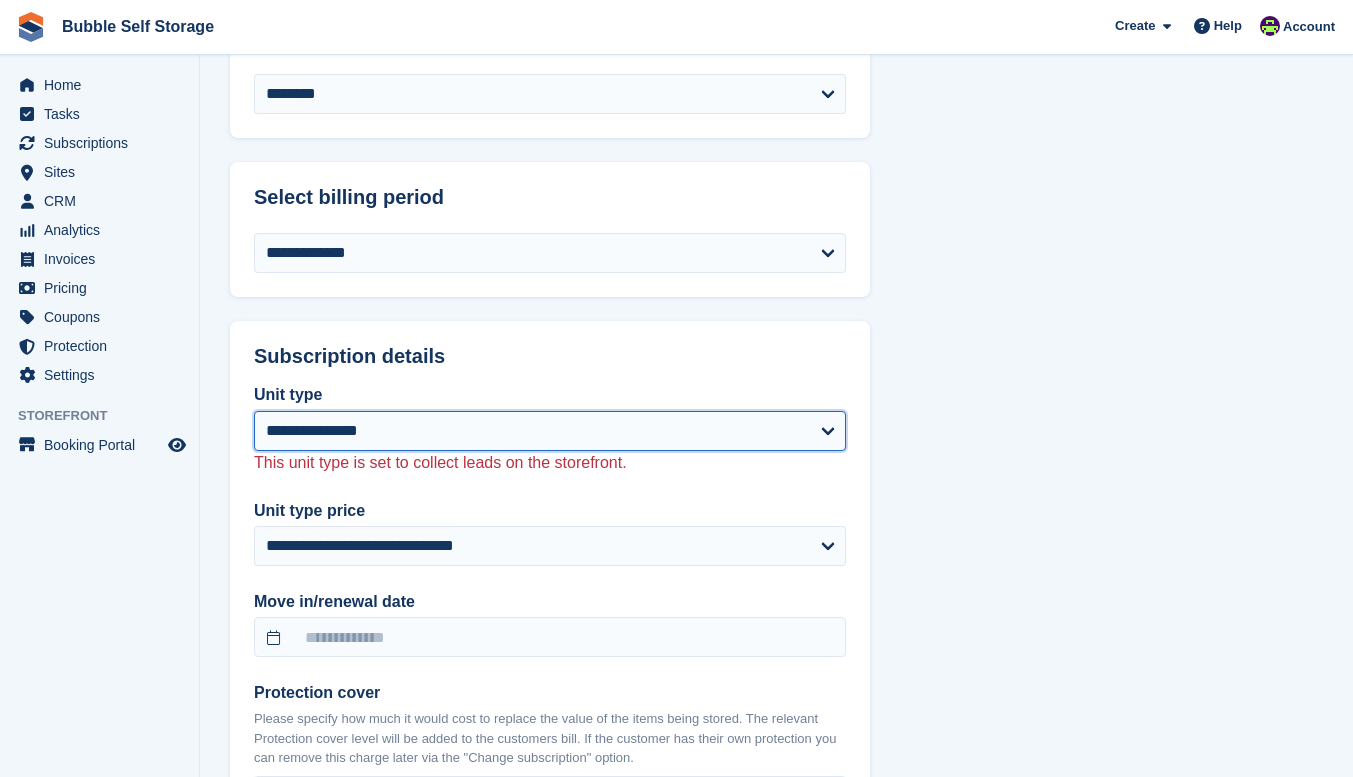 click on "**********" at bounding box center (550, 431) 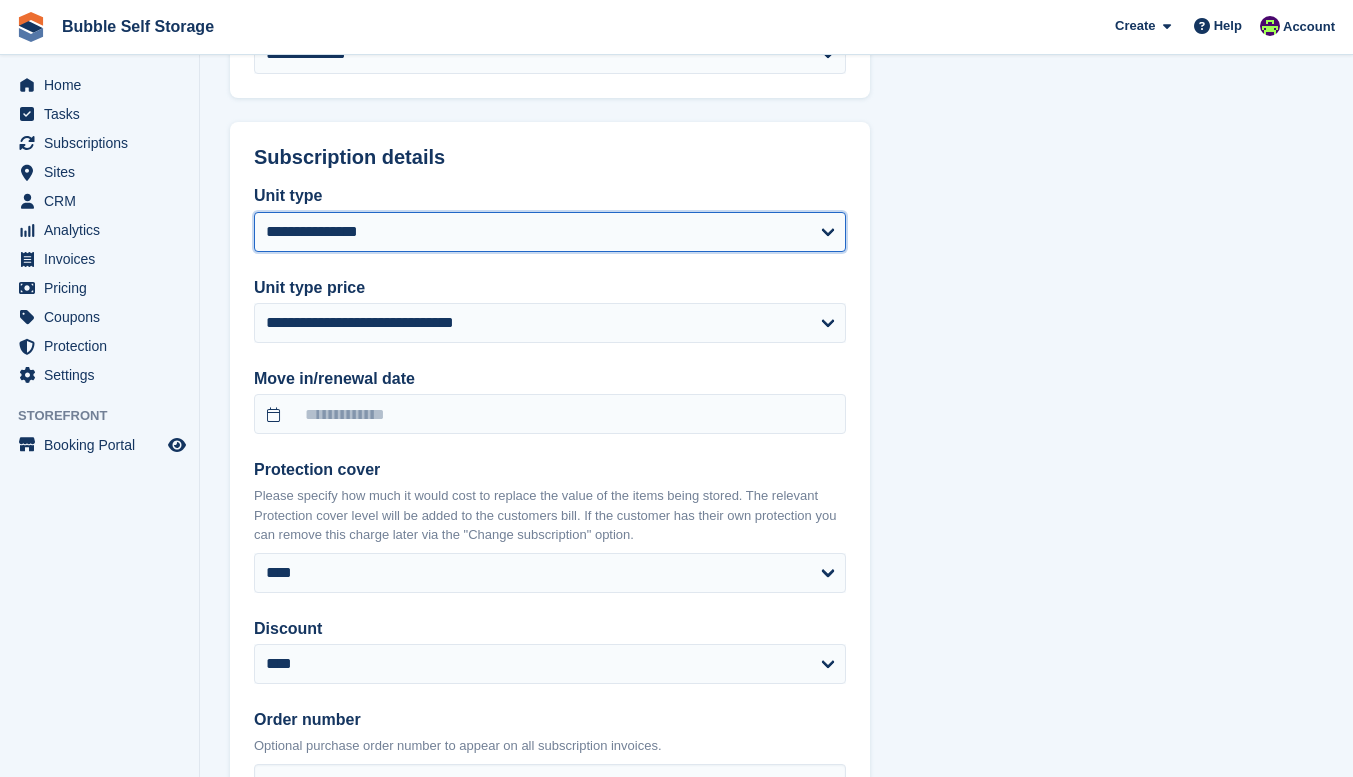 scroll, scrollTop: 934, scrollLeft: 0, axis: vertical 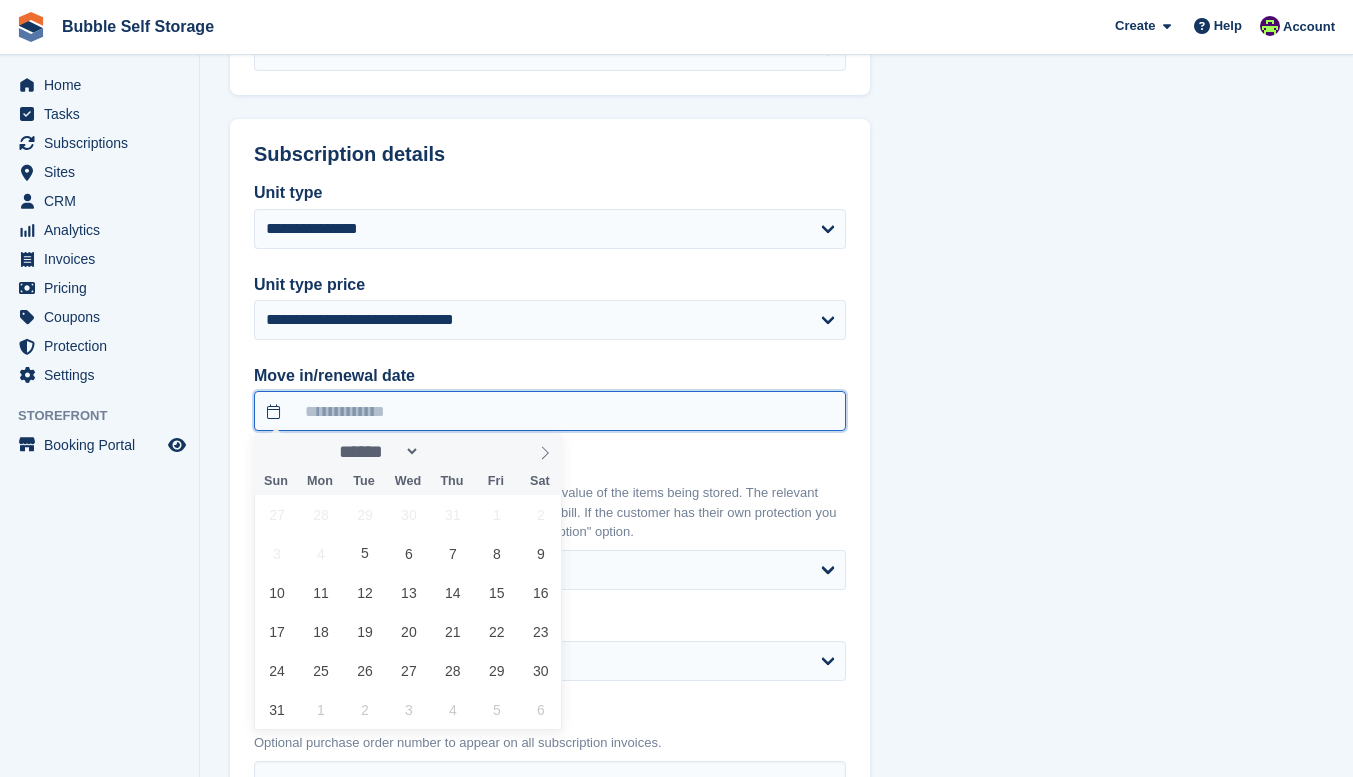 click at bounding box center [550, 411] 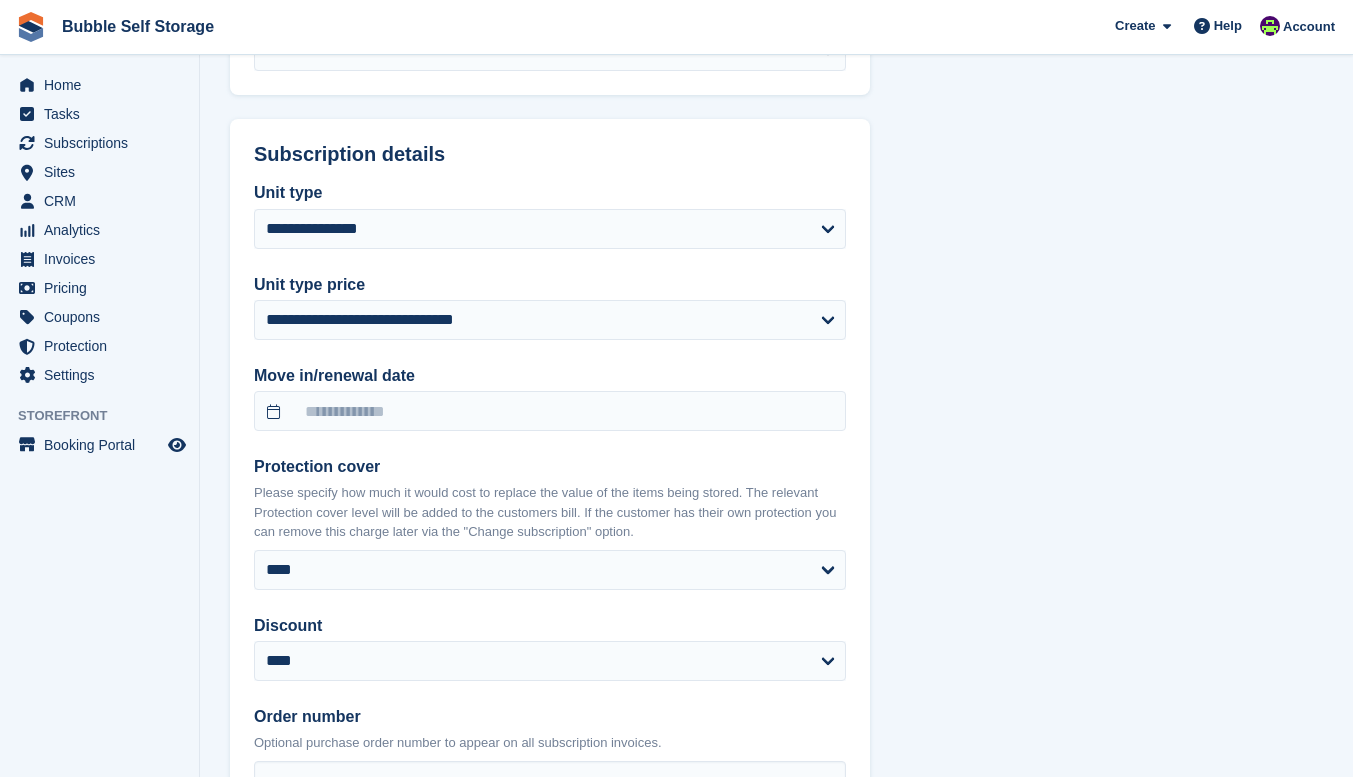 click on "**********" at bounding box center (776, 549) 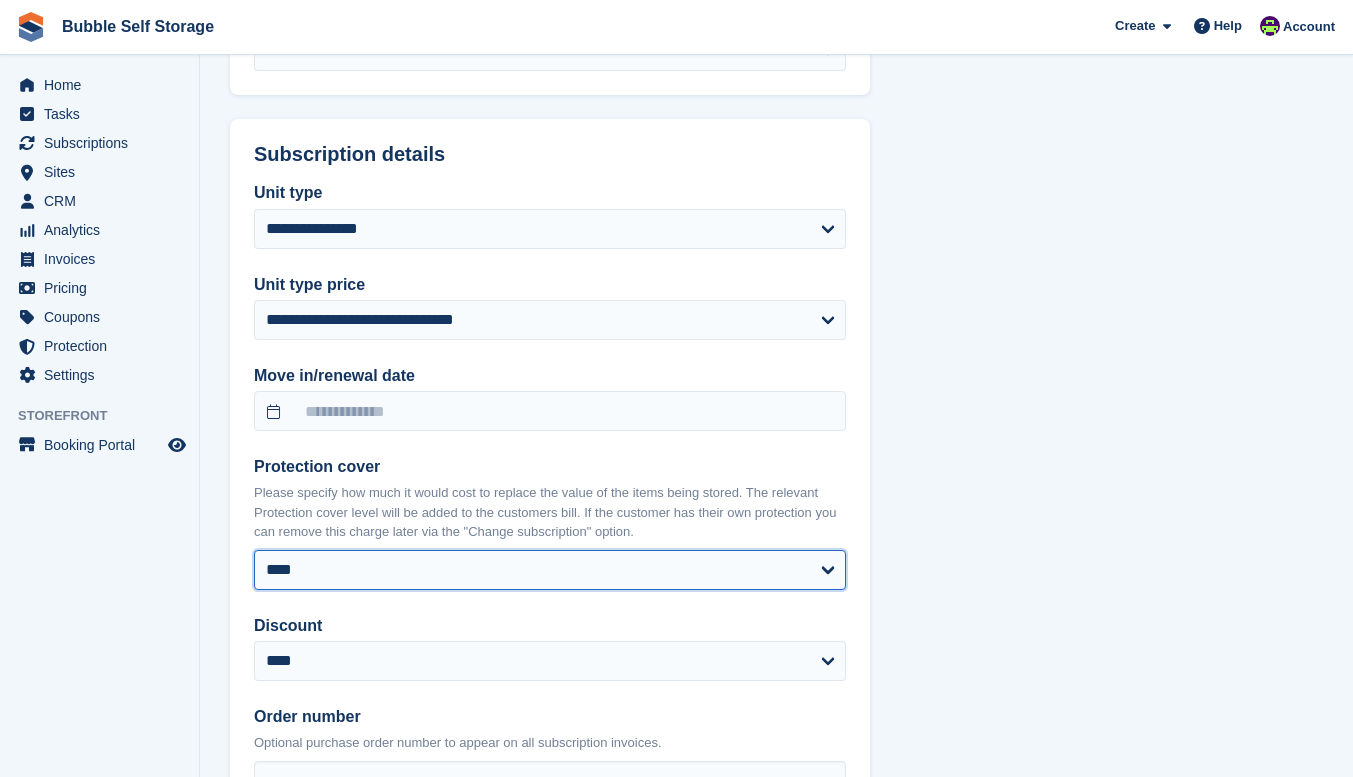 click on "****
******
******
*******
*******
*******" at bounding box center [550, 570] 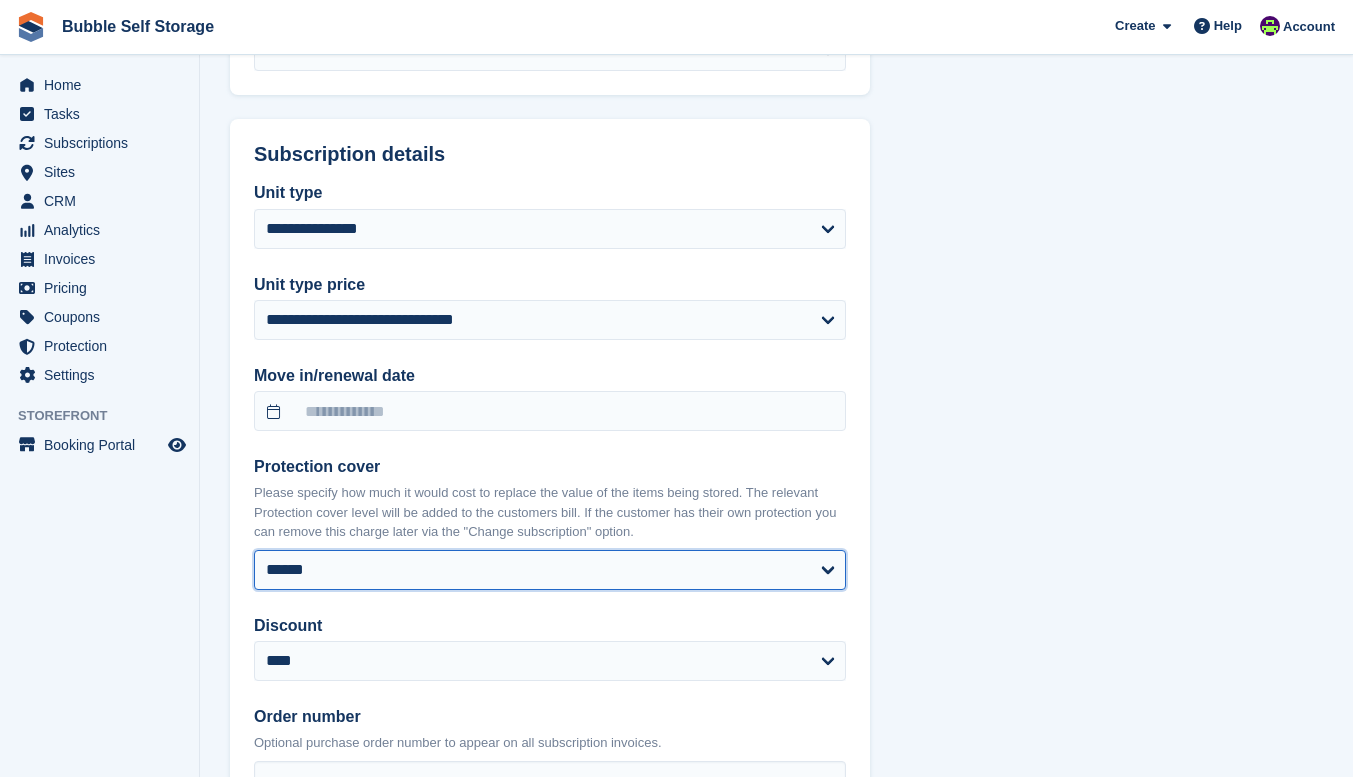 click on "****
******
******
*******
*******
*******" at bounding box center (550, 570) 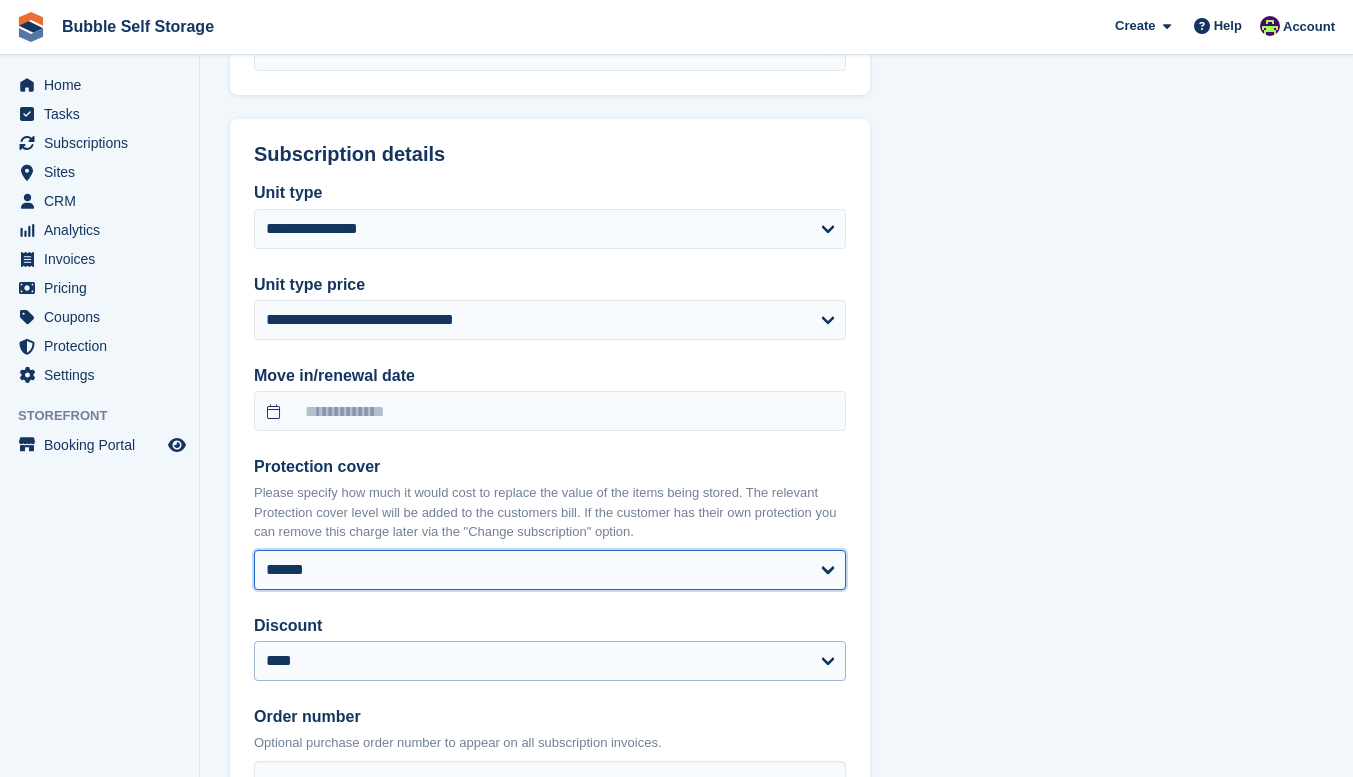 select 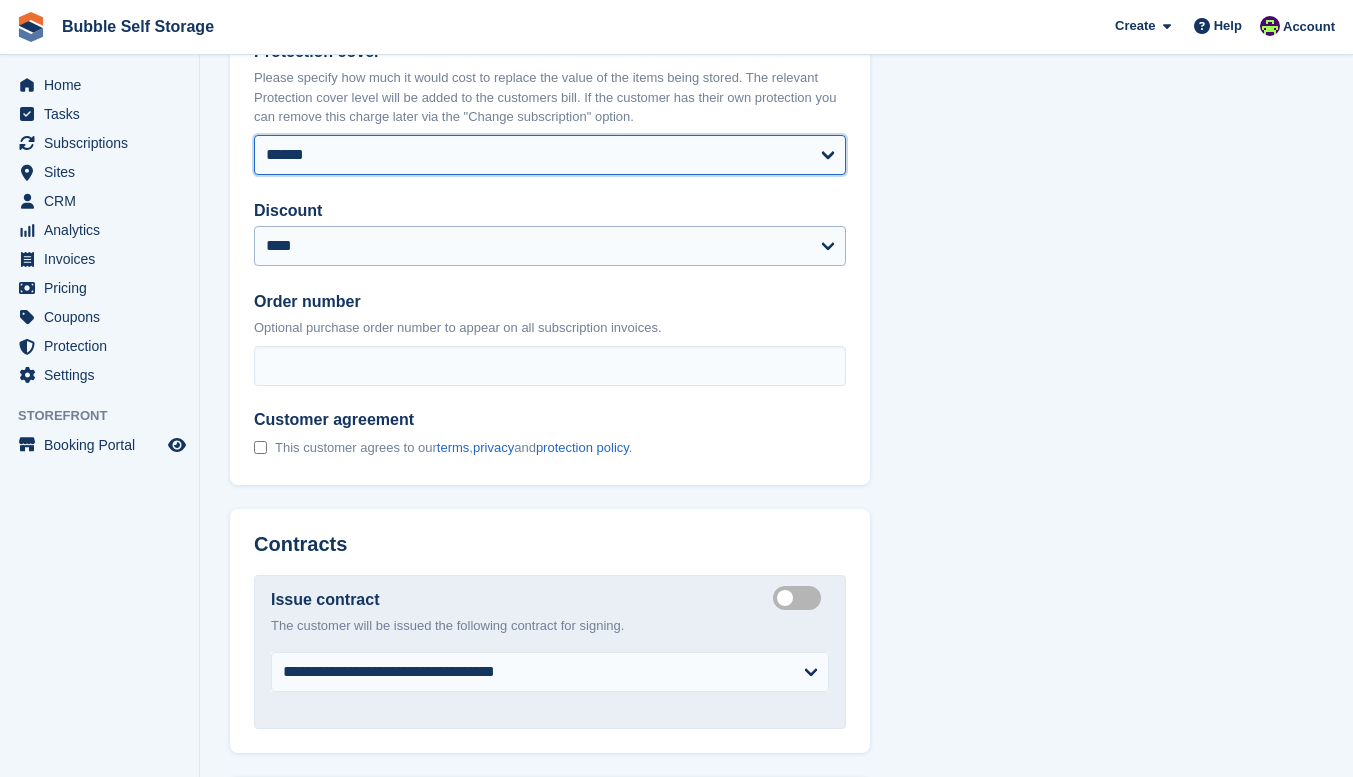 scroll, scrollTop: 1183, scrollLeft: 0, axis: vertical 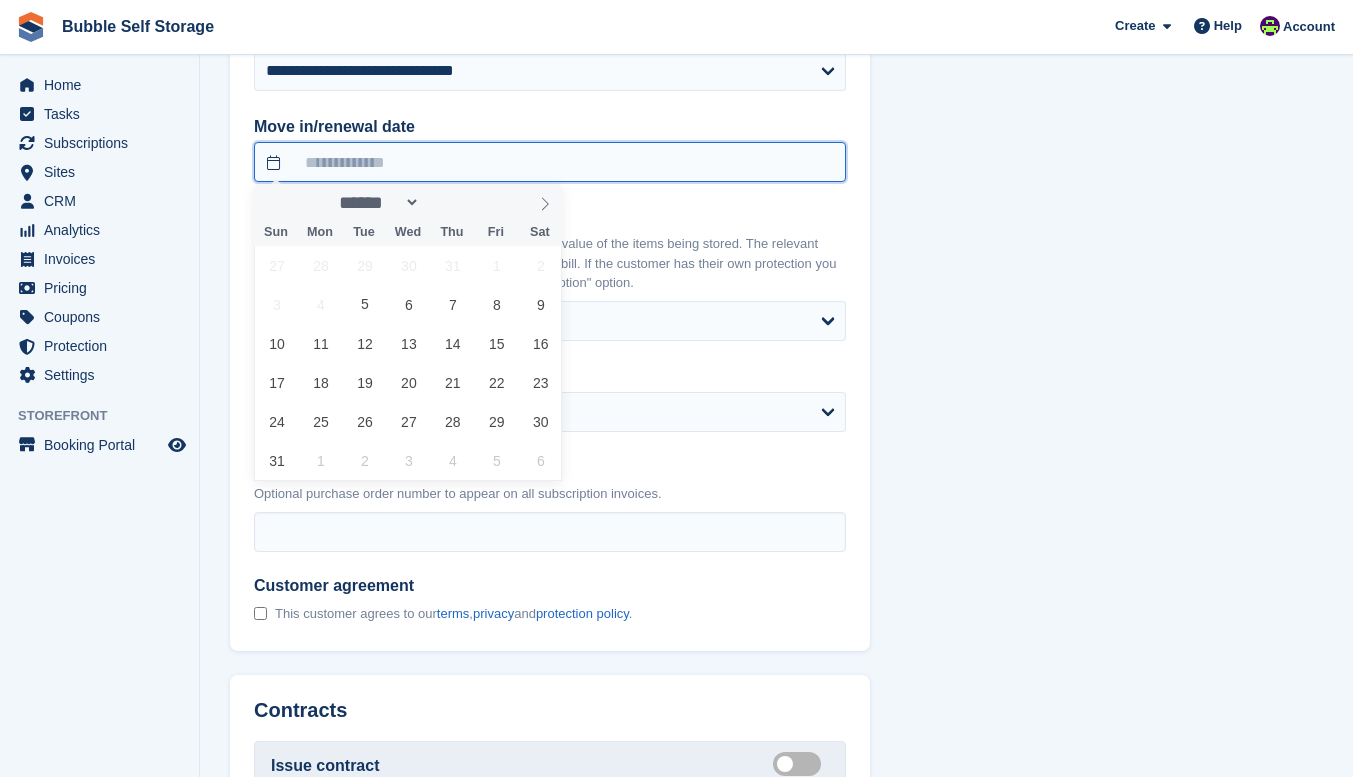 click at bounding box center (550, 162) 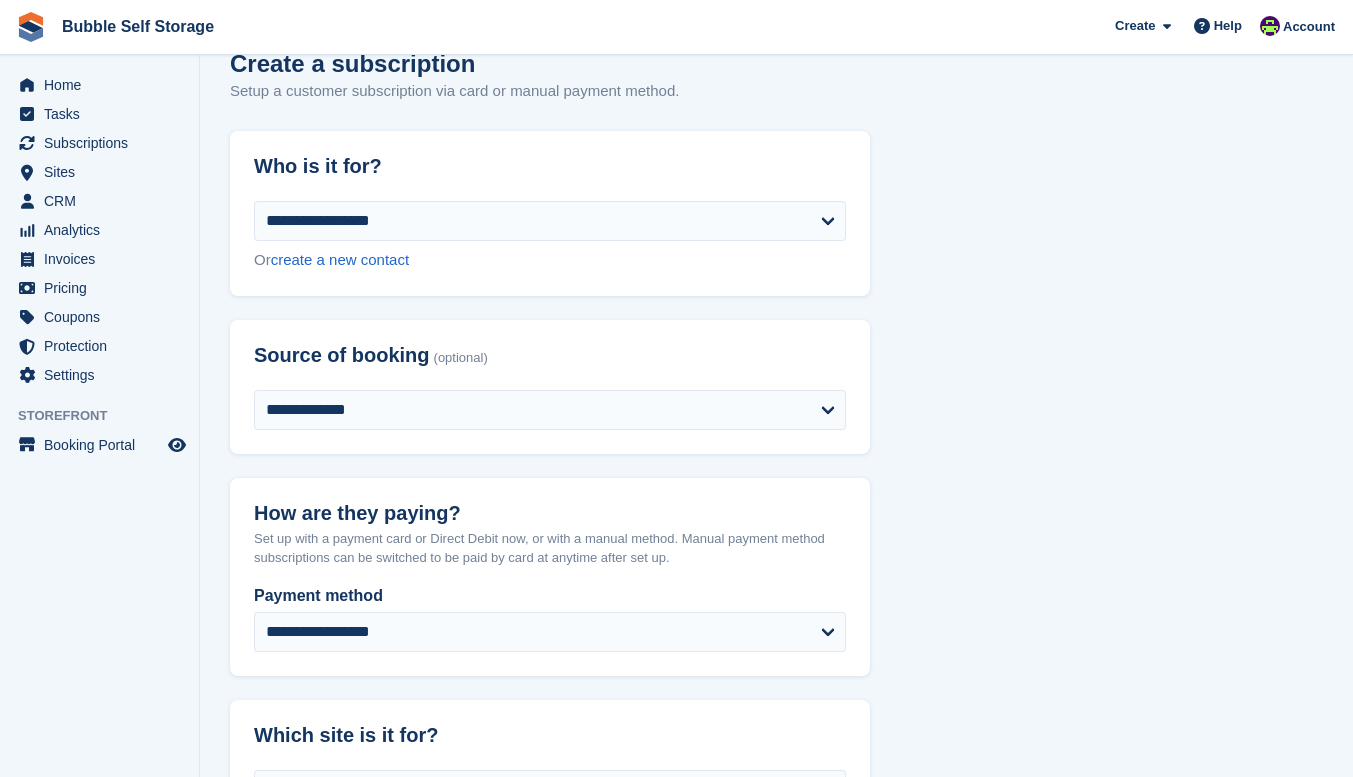 scroll, scrollTop: 15, scrollLeft: 0, axis: vertical 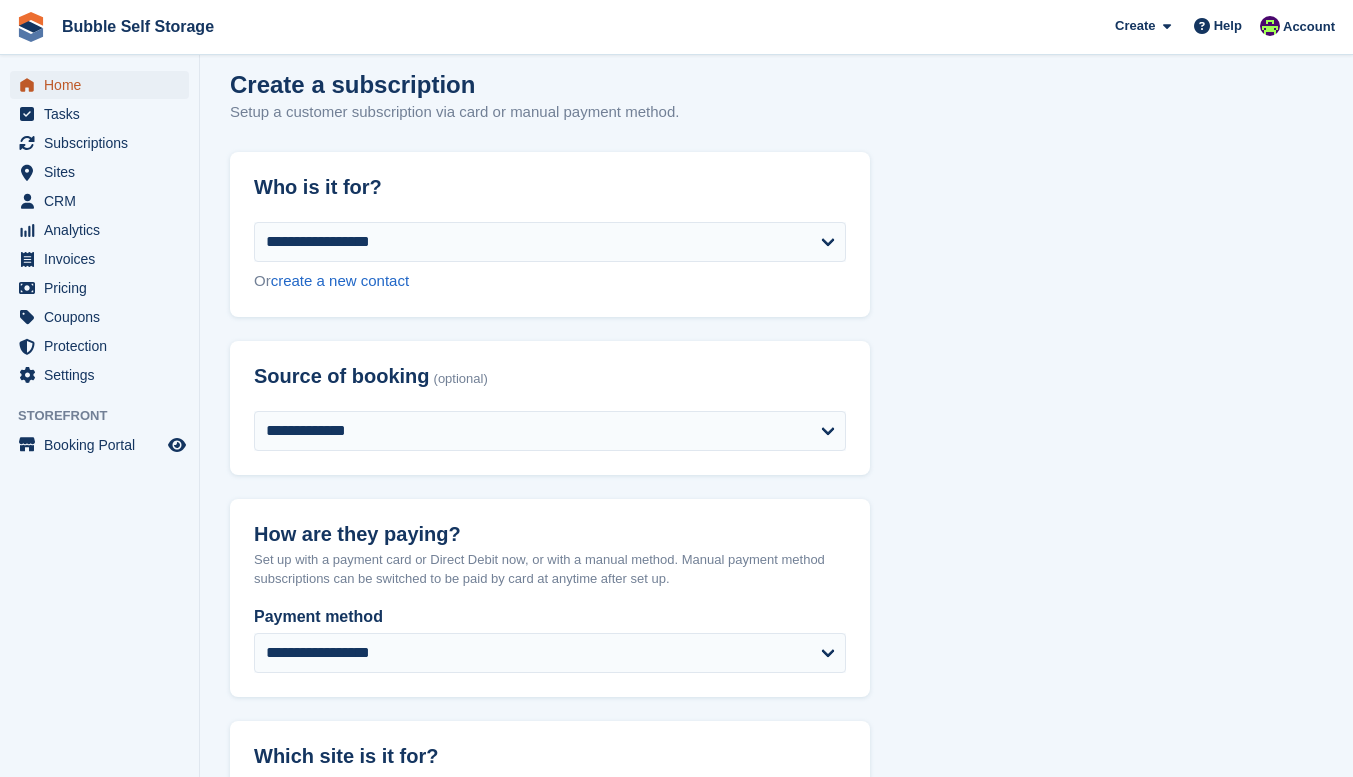 click on "Home" at bounding box center (104, 85) 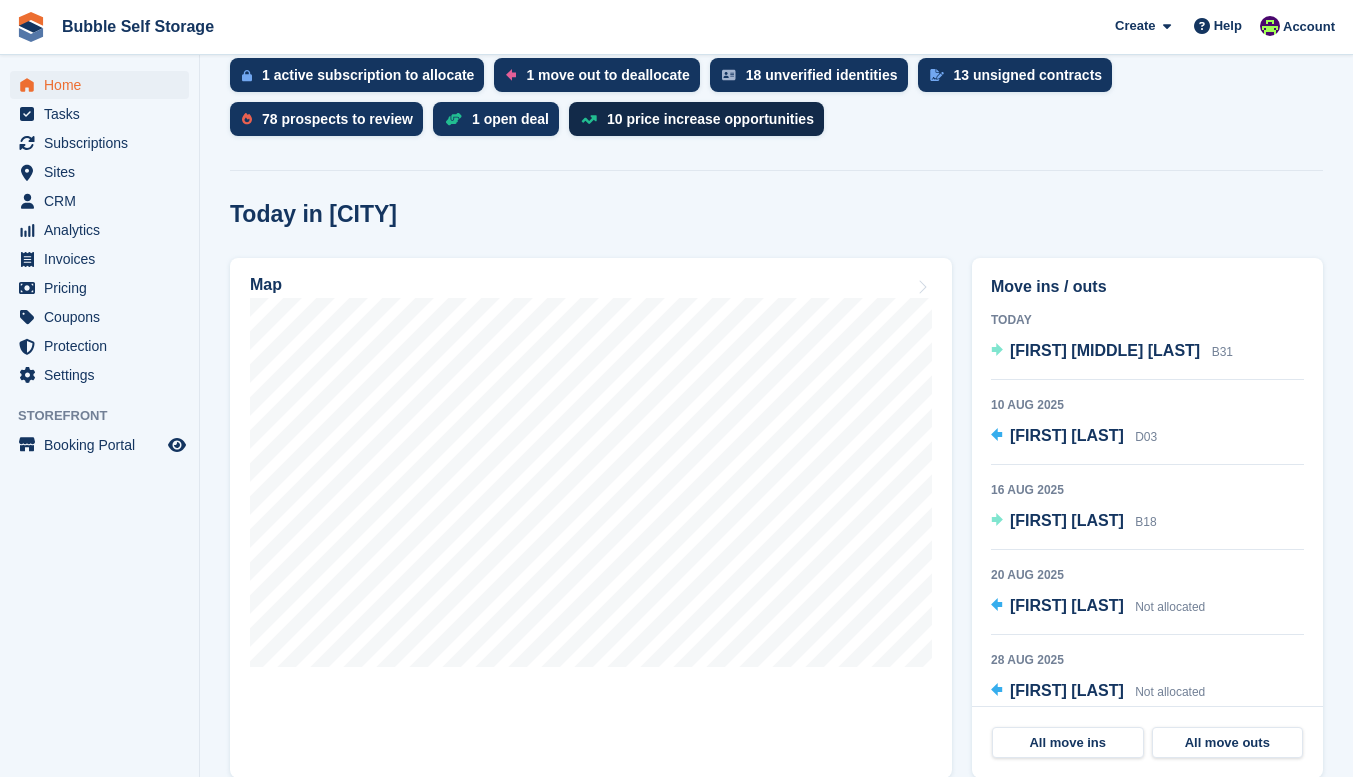 scroll, scrollTop: 436, scrollLeft: 0, axis: vertical 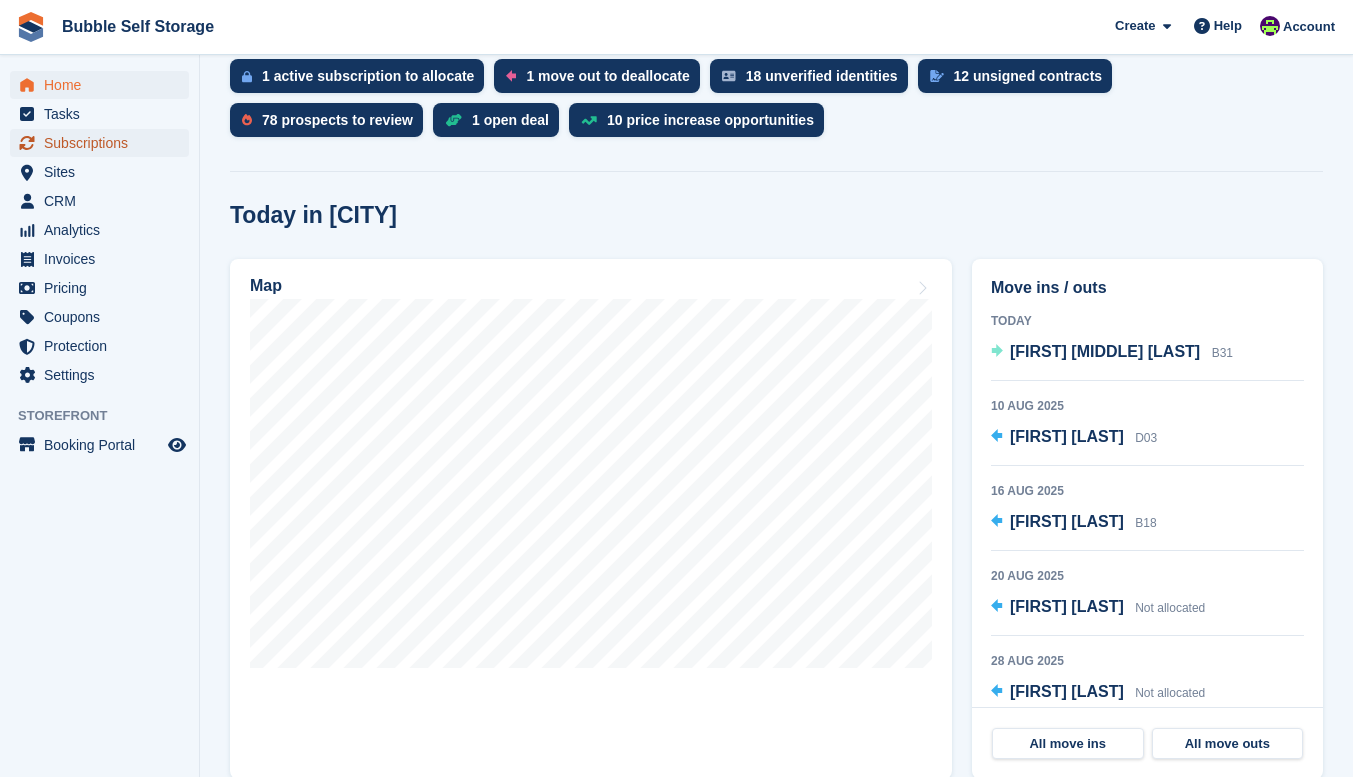 click on "Subscriptions" at bounding box center [104, 143] 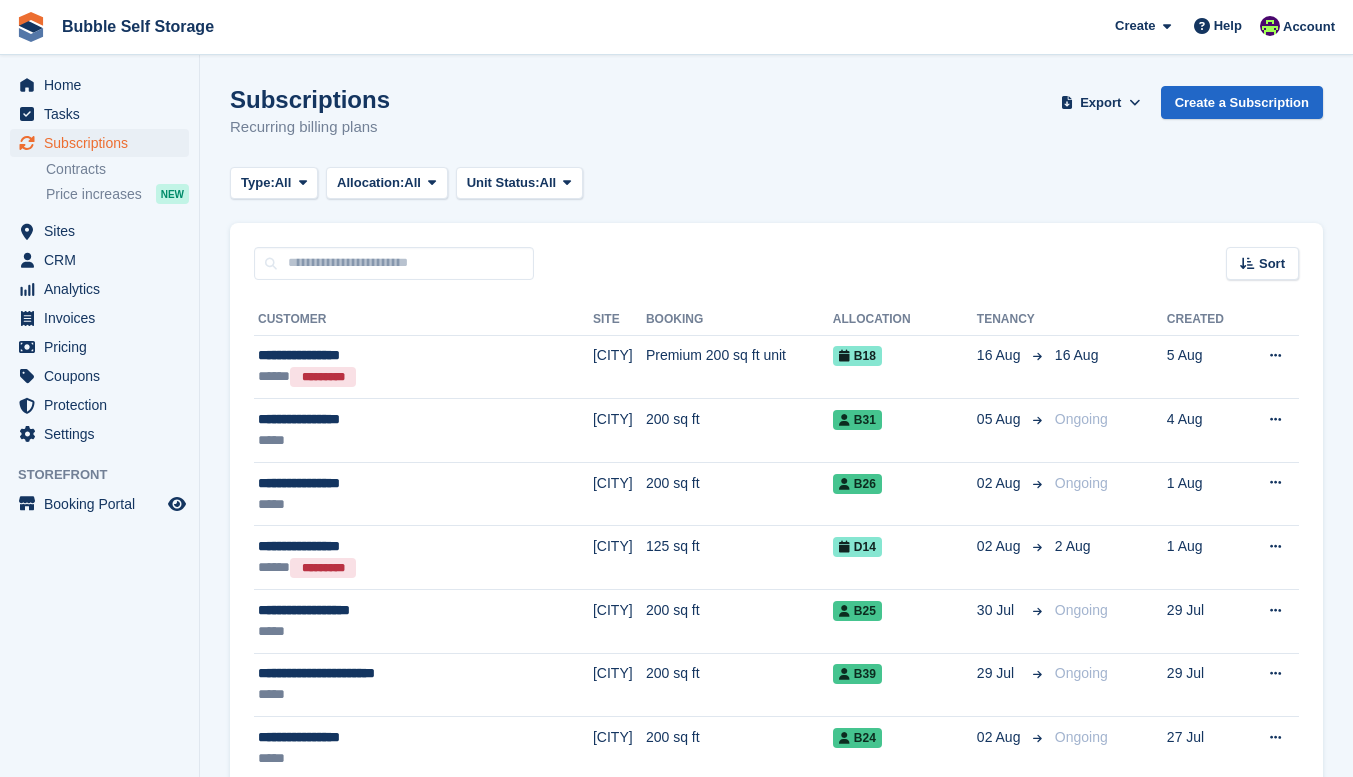 scroll, scrollTop: 0, scrollLeft: 0, axis: both 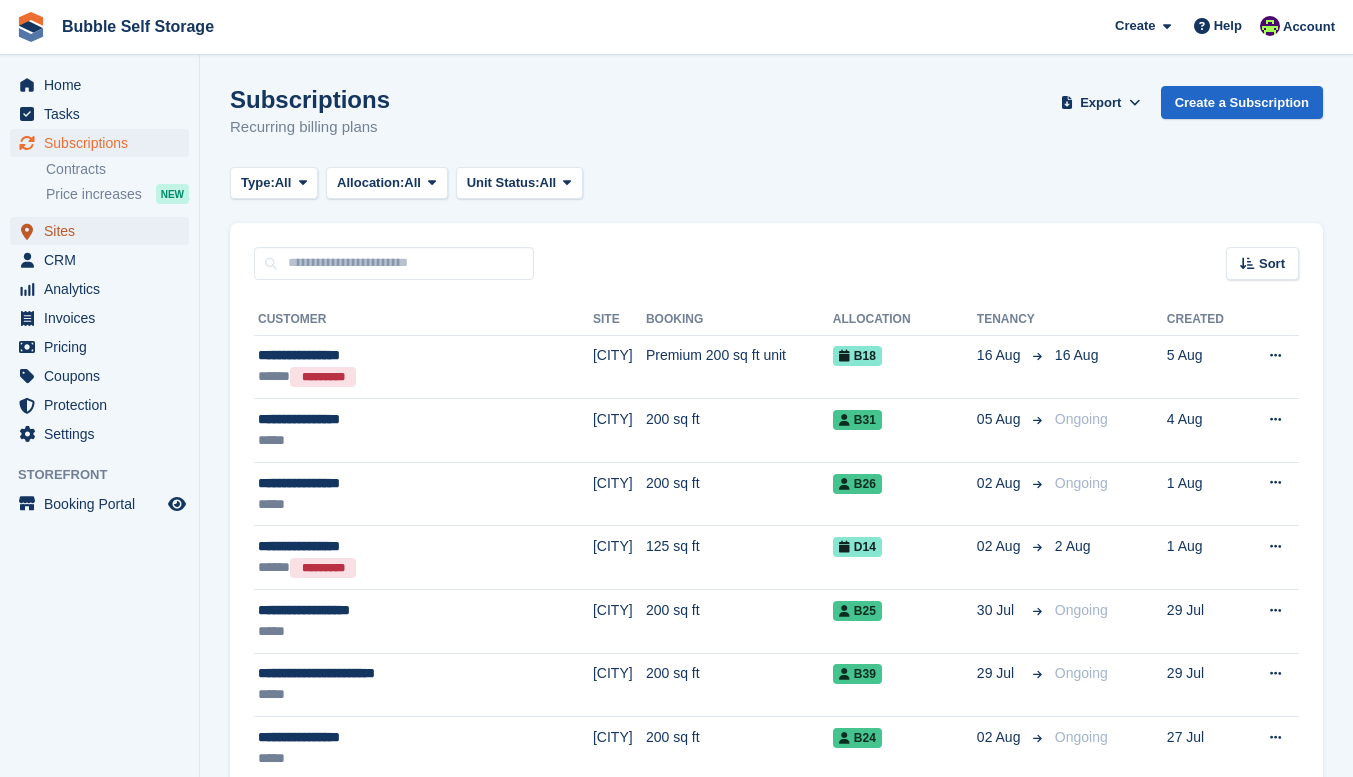 click on "Sites" at bounding box center [104, 231] 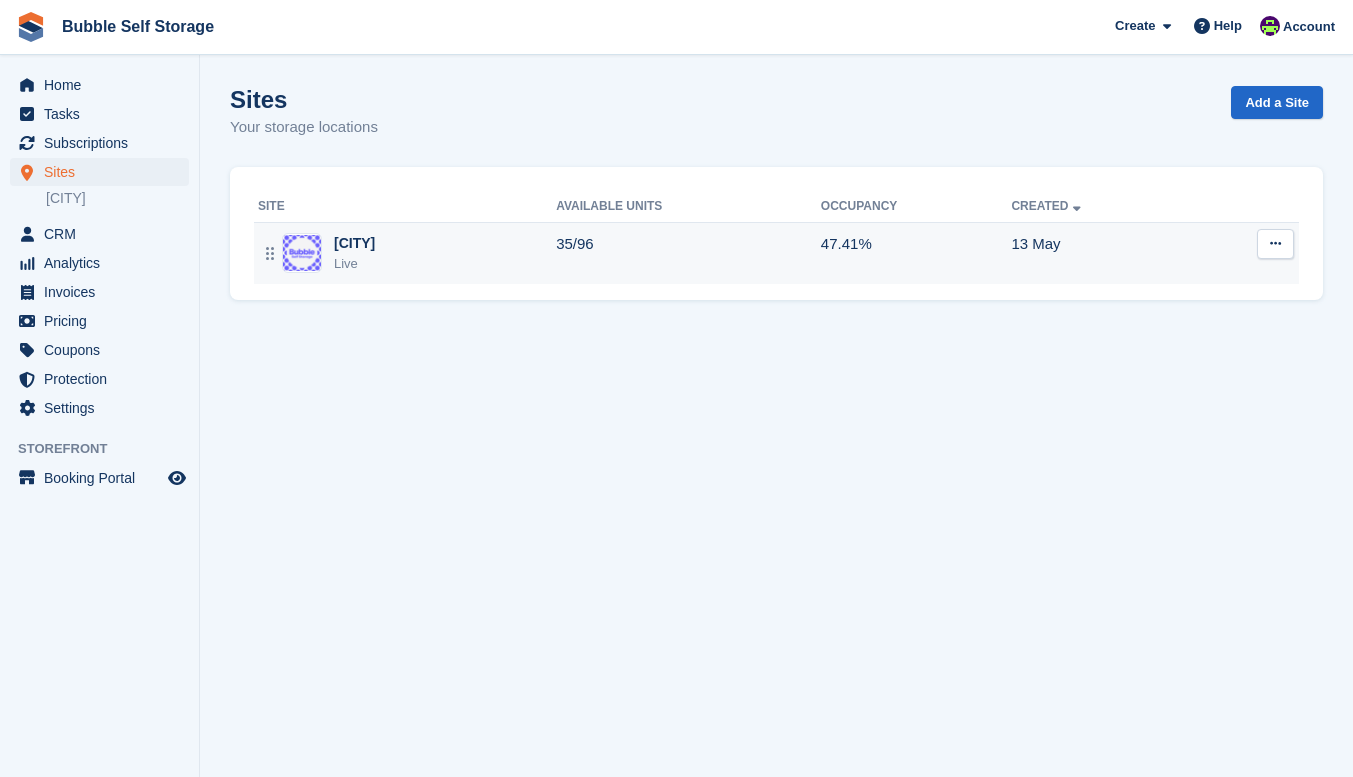 click on "Drogheda
Live" at bounding box center (407, 253) 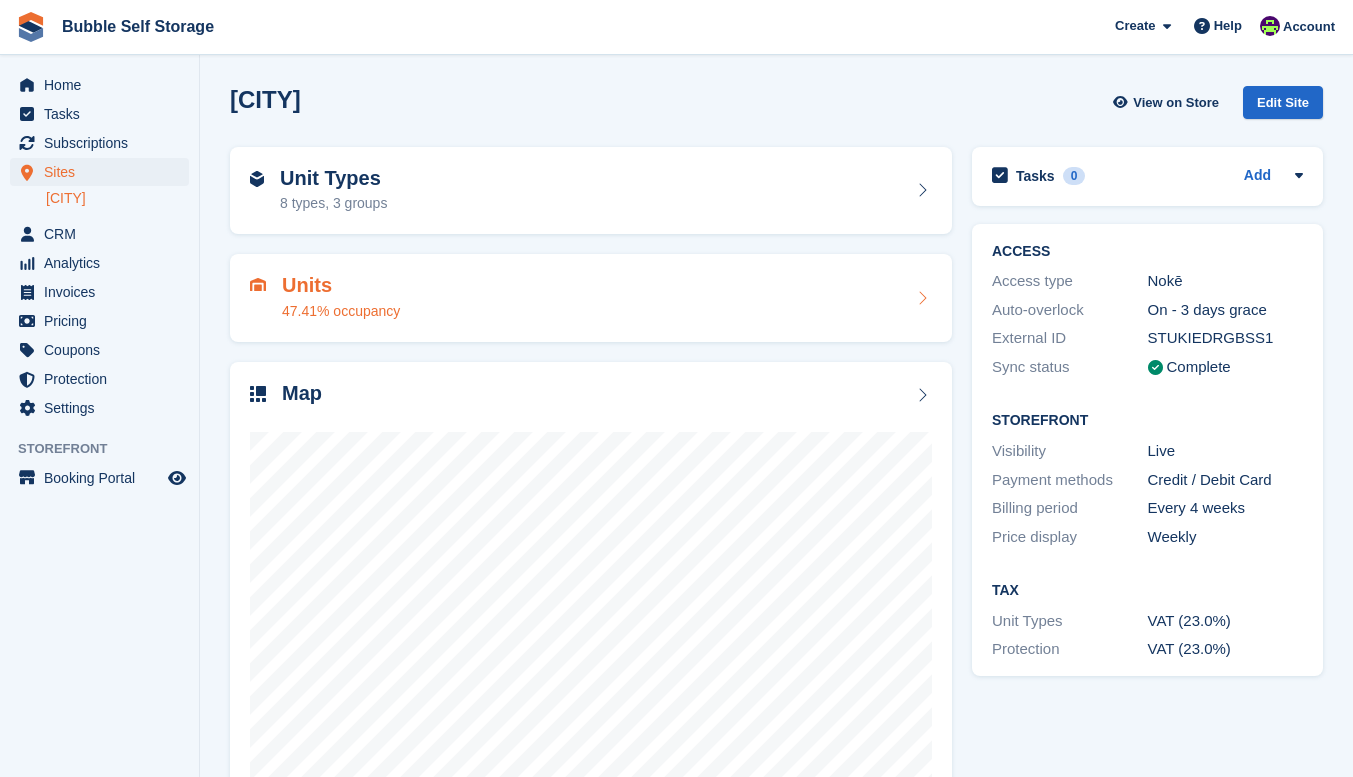scroll, scrollTop: 0, scrollLeft: 0, axis: both 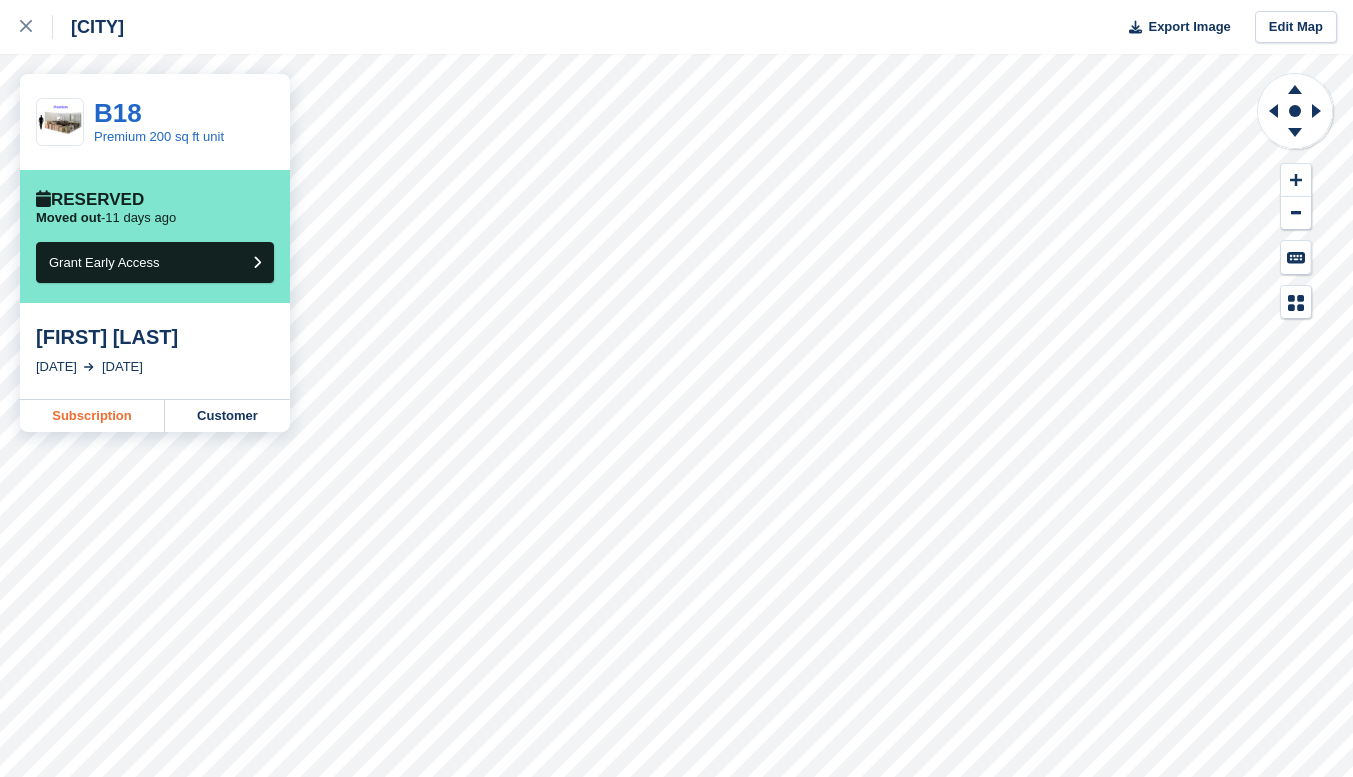 click on "Subscription" at bounding box center [92, 416] 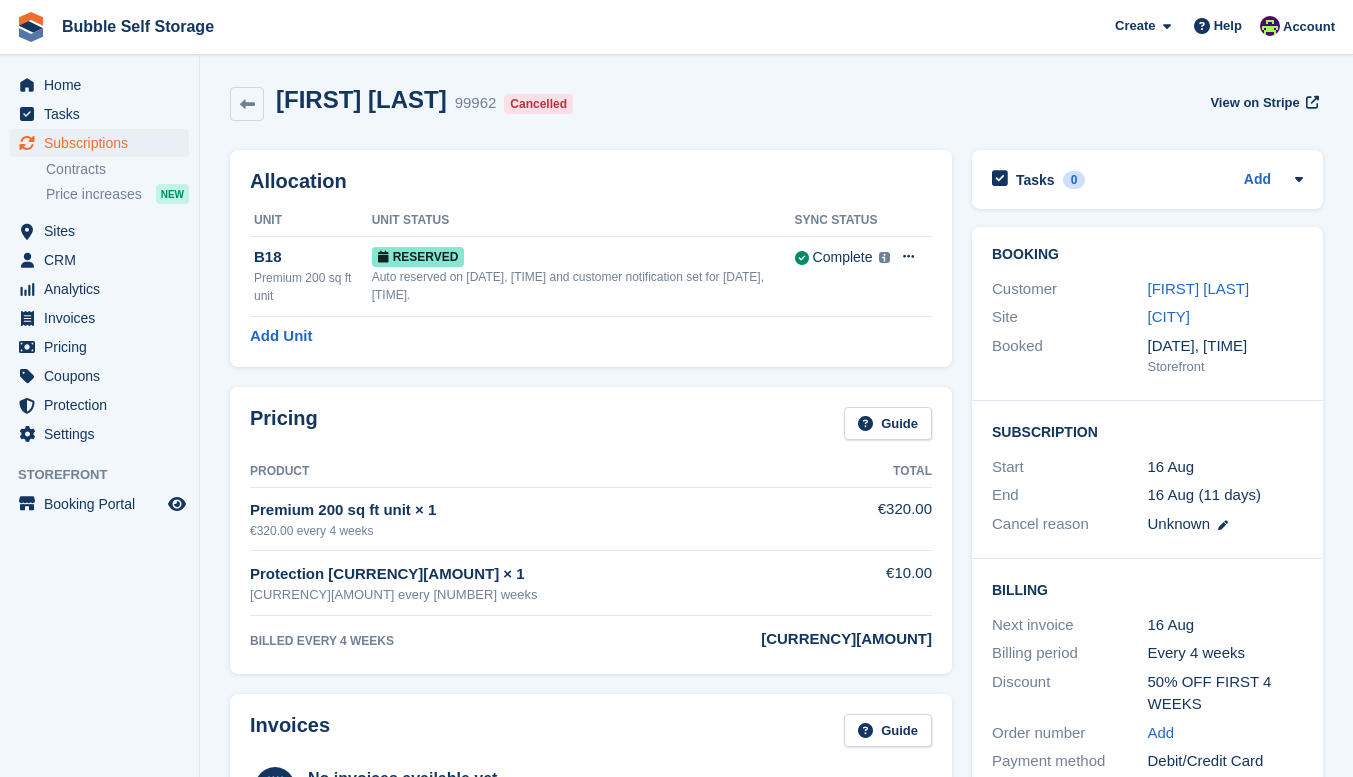 scroll, scrollTop: 0, scrollLeft: 0, axis: both 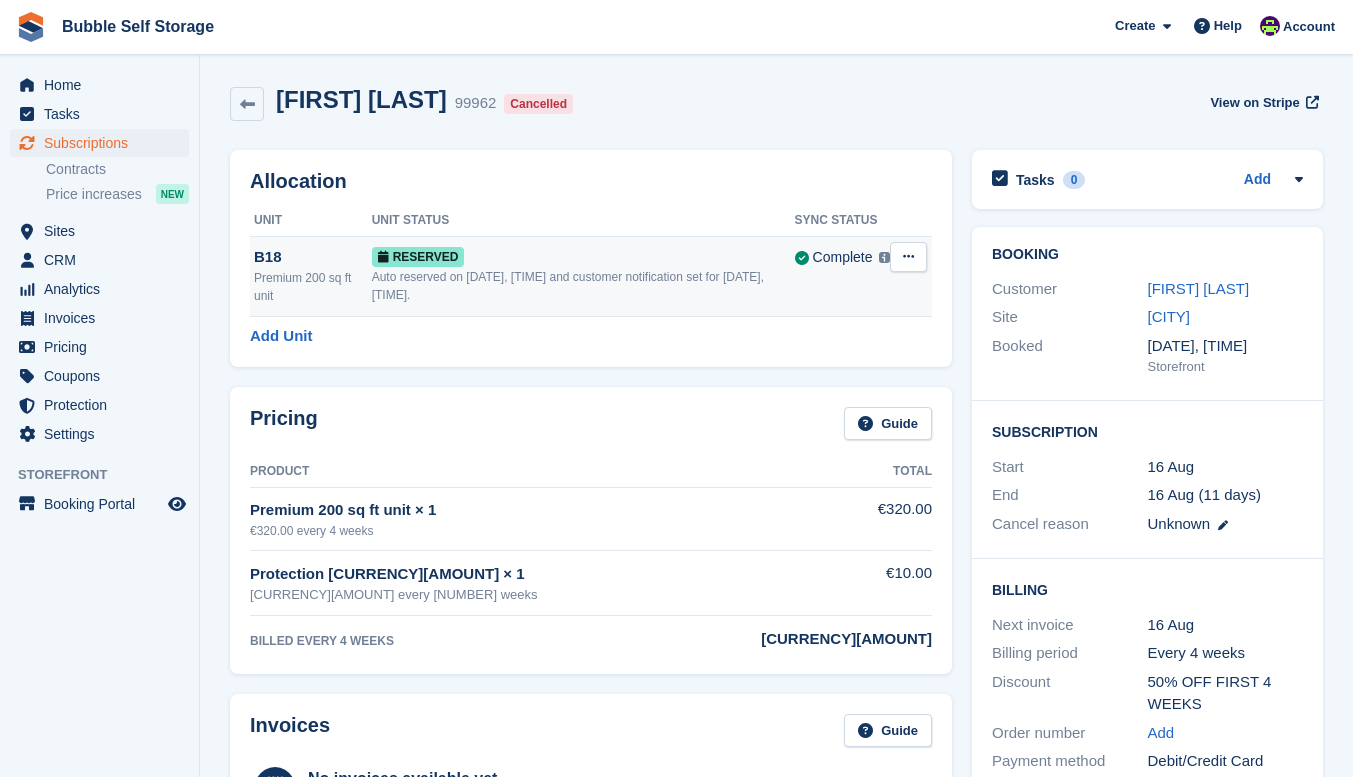 click at bounding box center (908, 257) 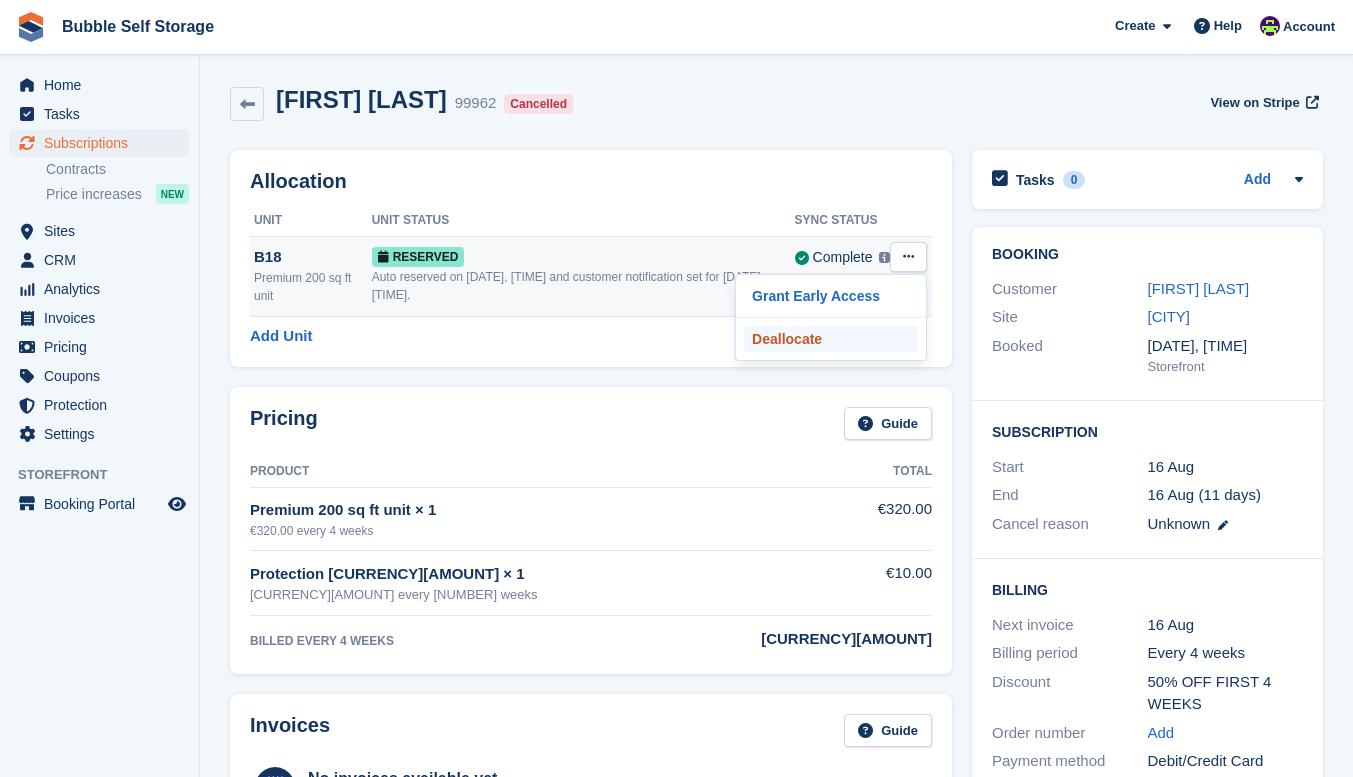 click on "Deallocate" at bounding box center (831, 339) 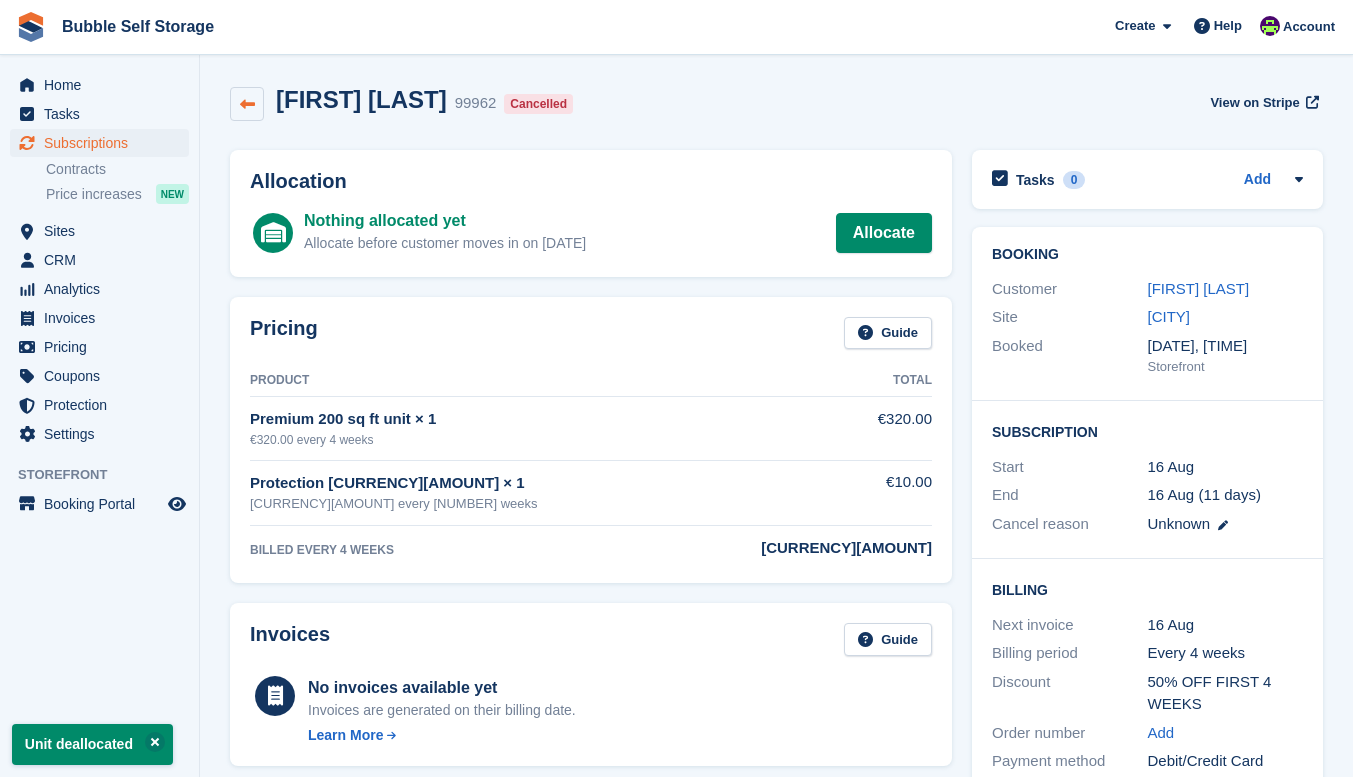 click at bounding box center (247, 104) 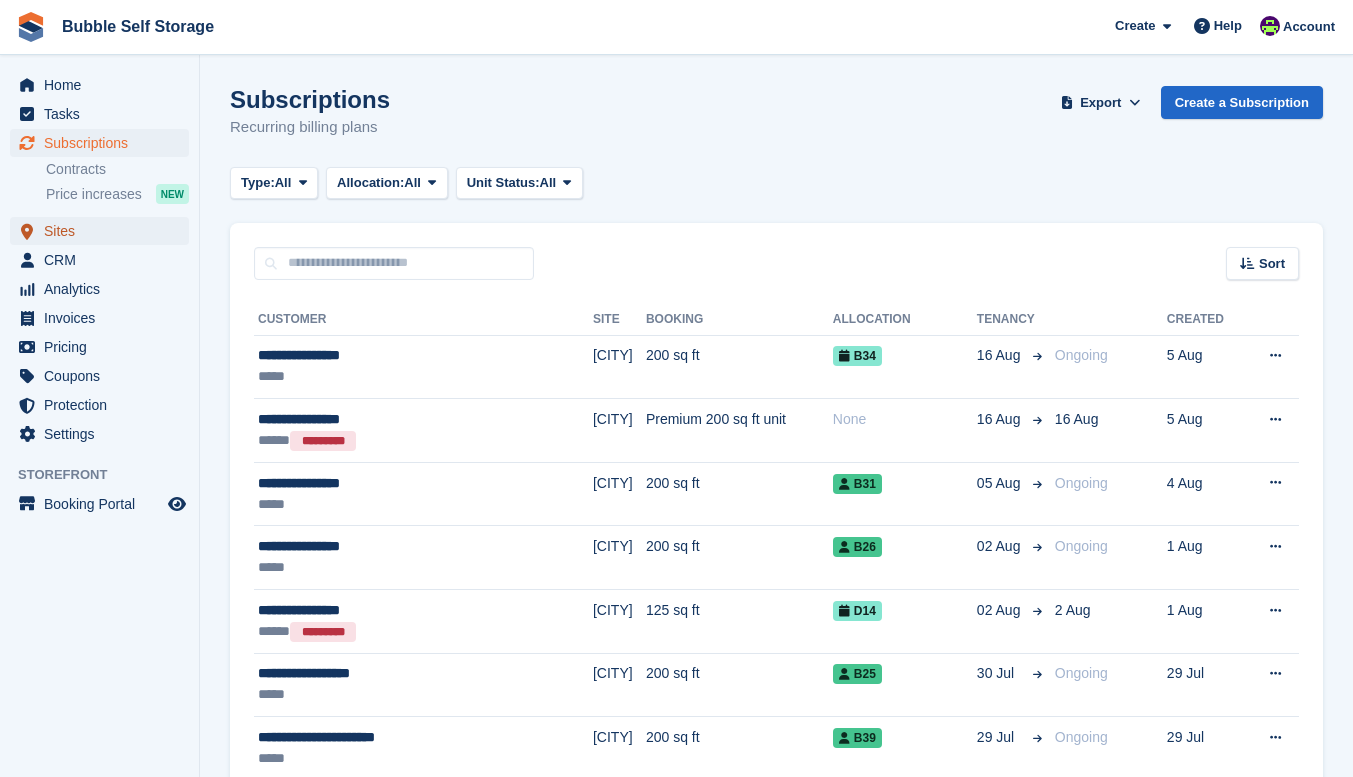 click on "Sites" at bounding box center [104, 231] 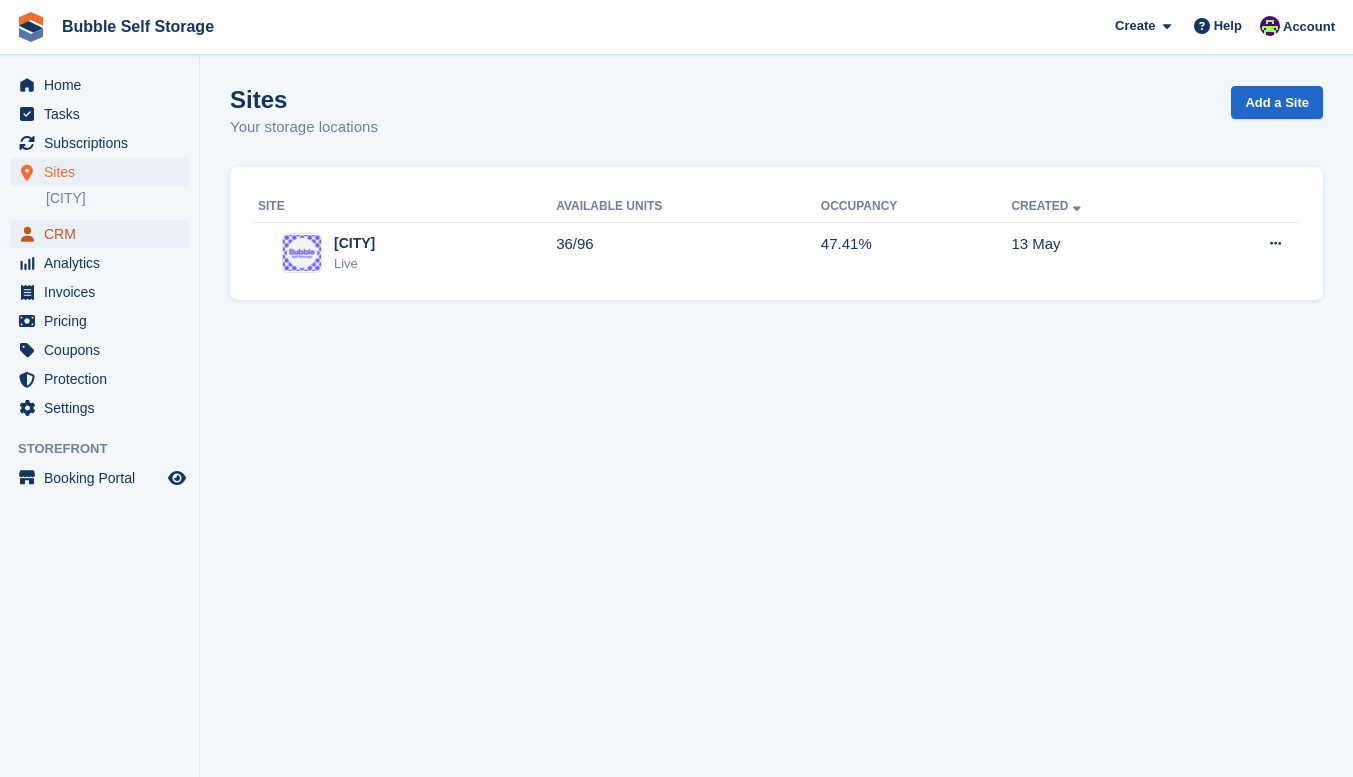 click on "CRM" at bounding box center (104, 234) 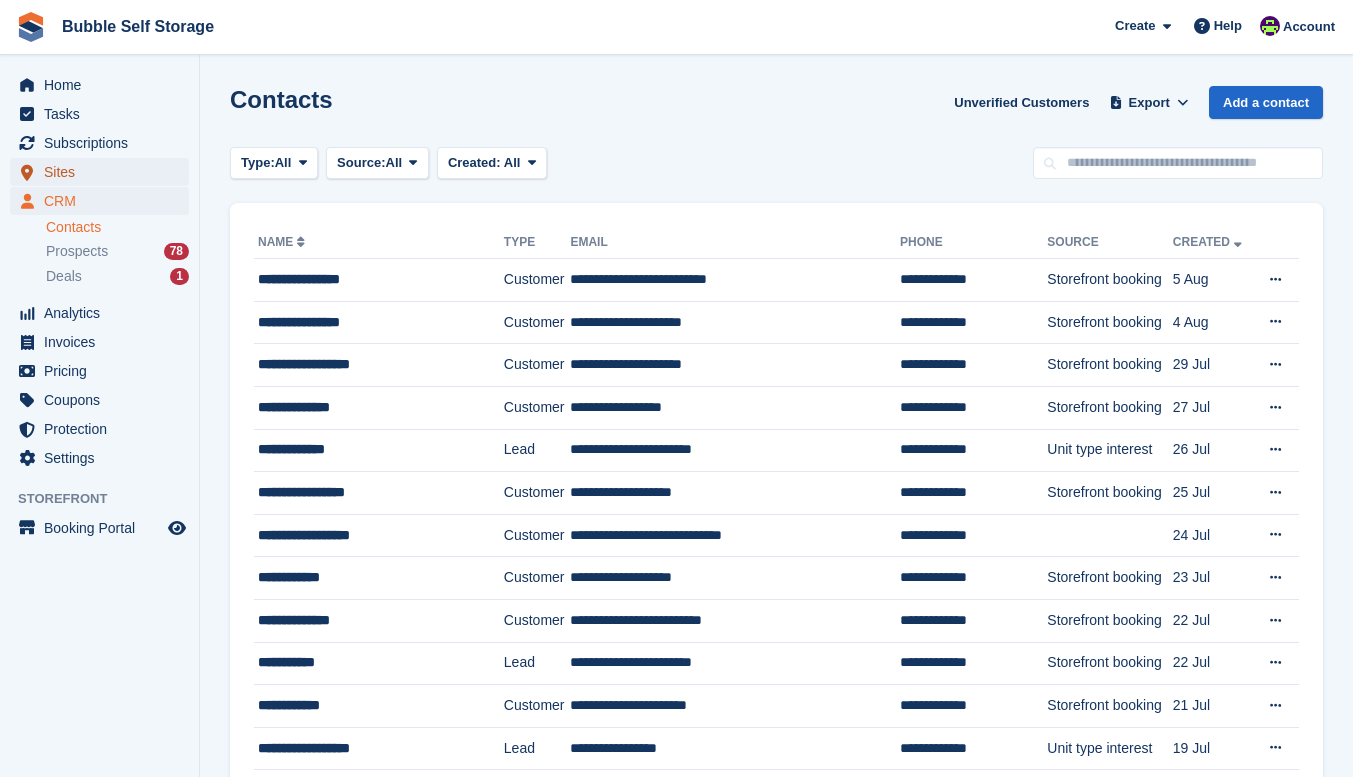 click on "Sites" at bounding box center [104, 172] 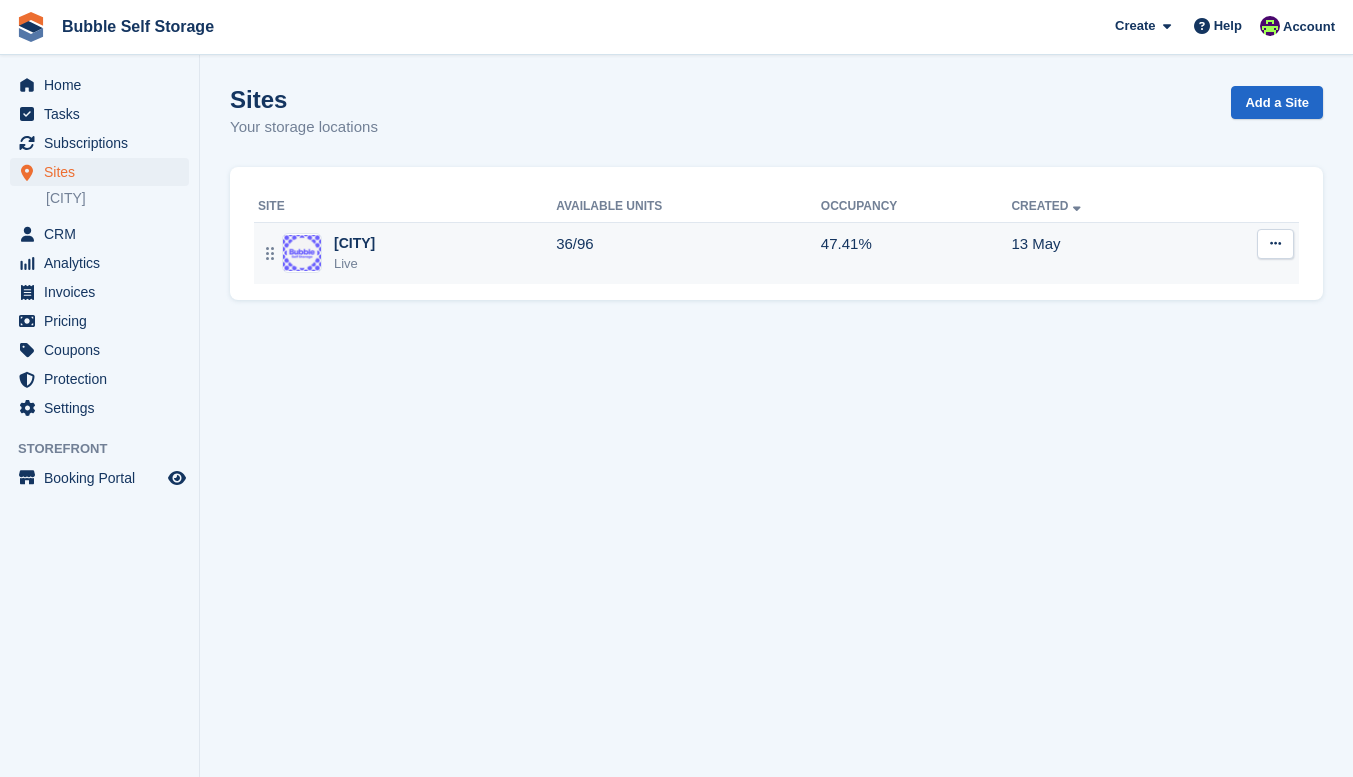 click on "Live" at bounding box center [354, 264] 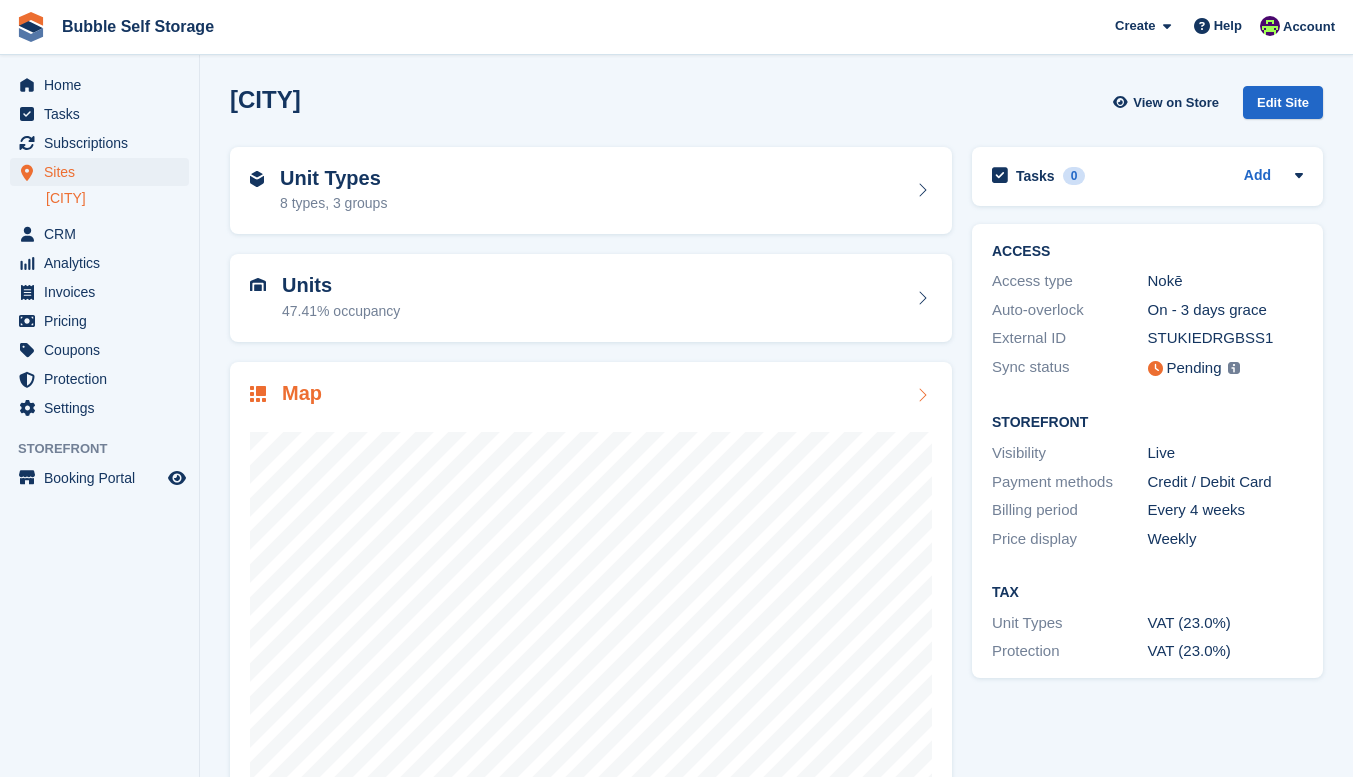 scroll, scrollTop: 75, scrollLeft: 0, axis: vertical 